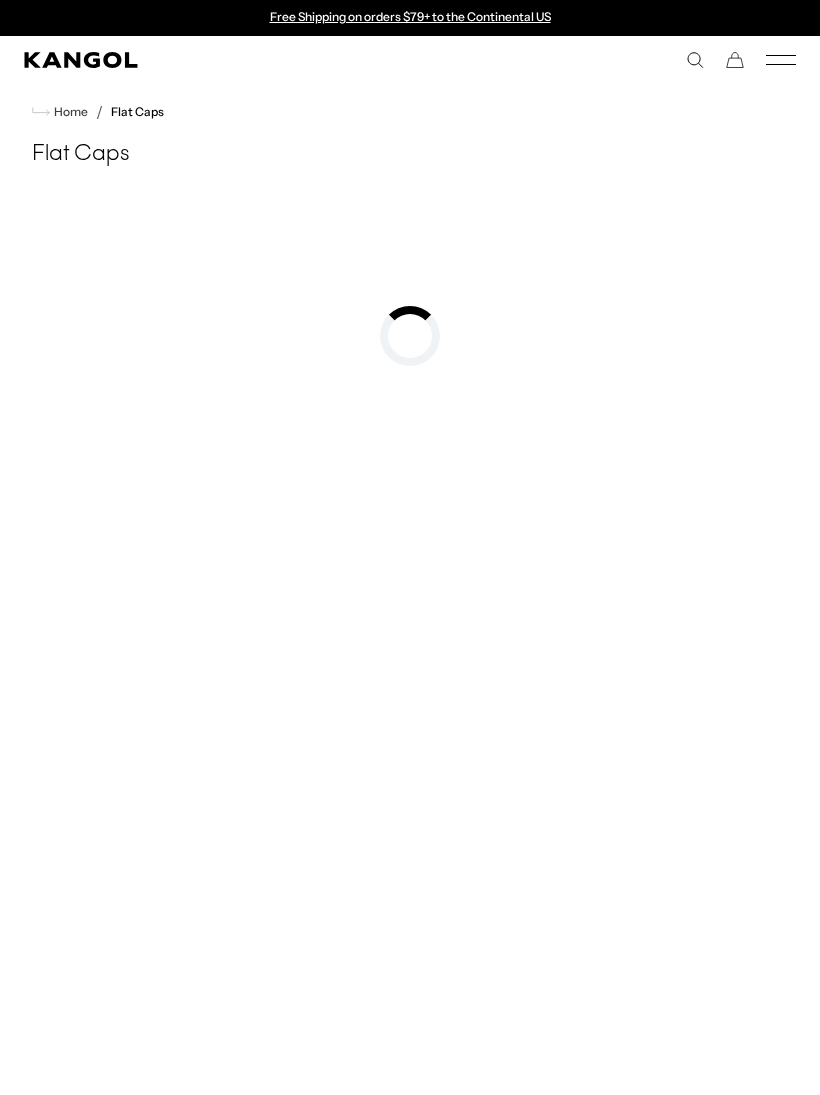scroll, scrollTop: 0, scrollLeft: 0, axis: both 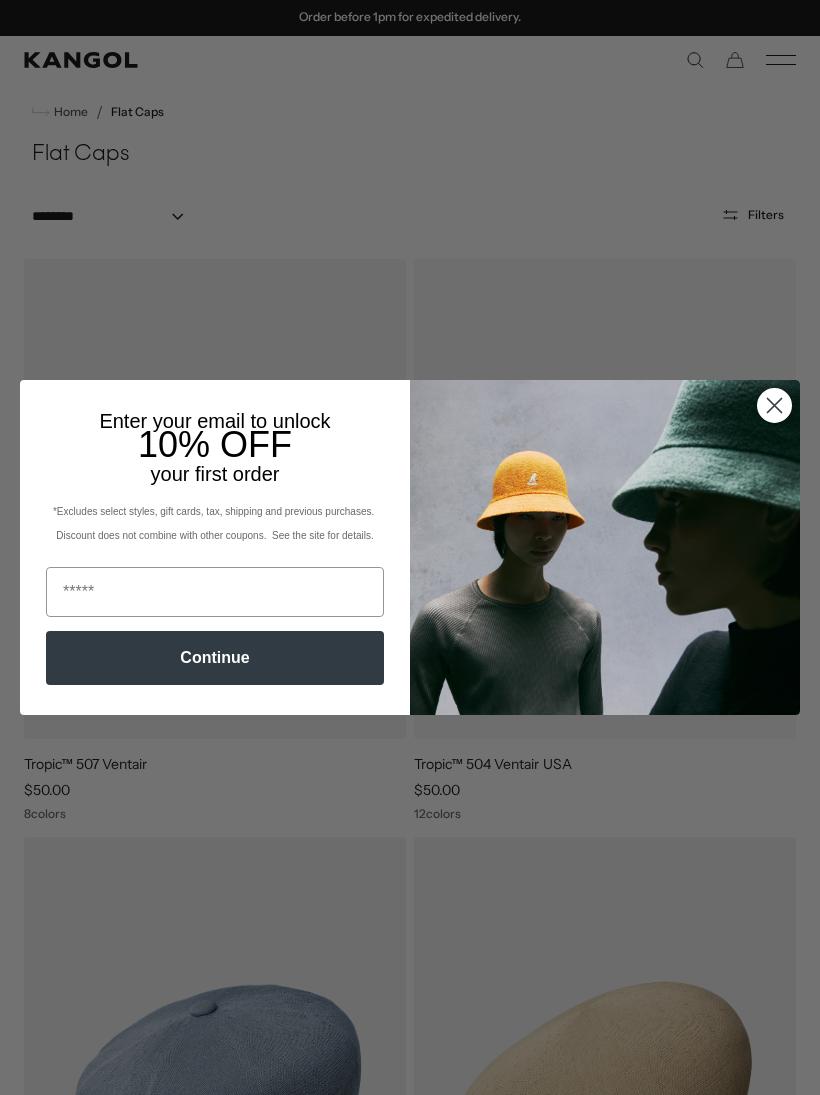 click 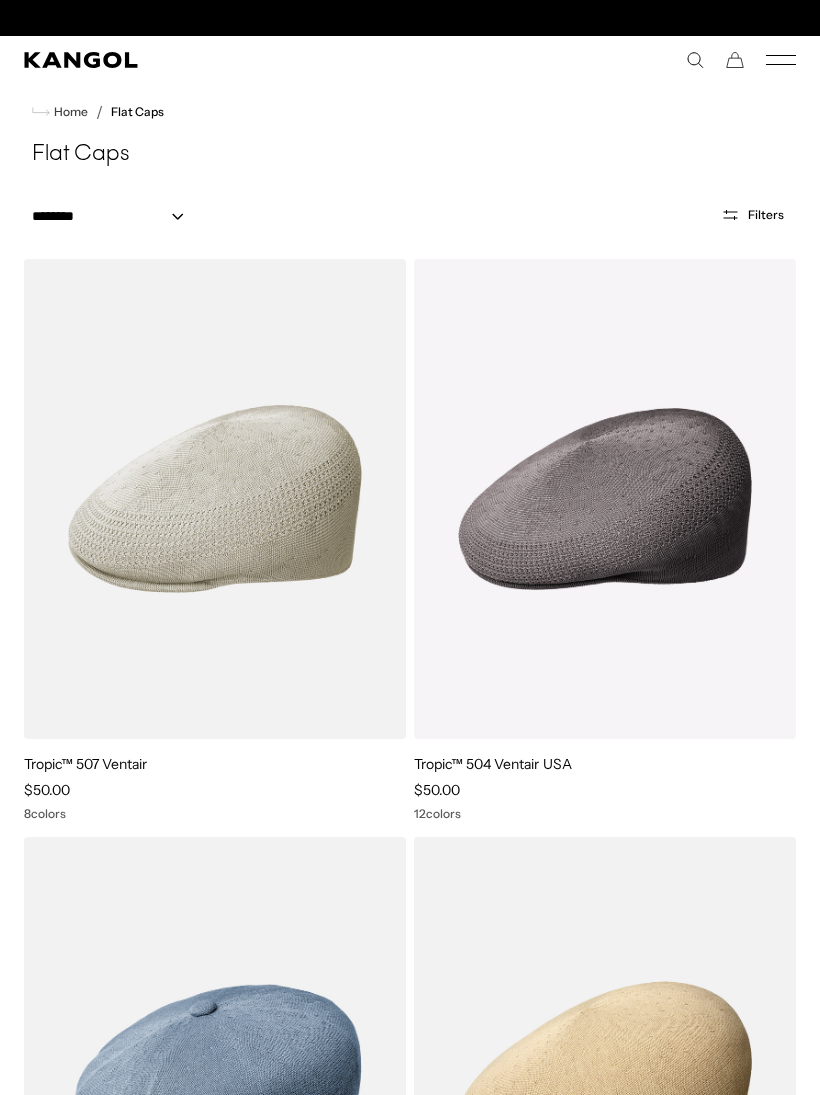 scroll, scrollTop: 0, scrollLeft: 0, axis: both 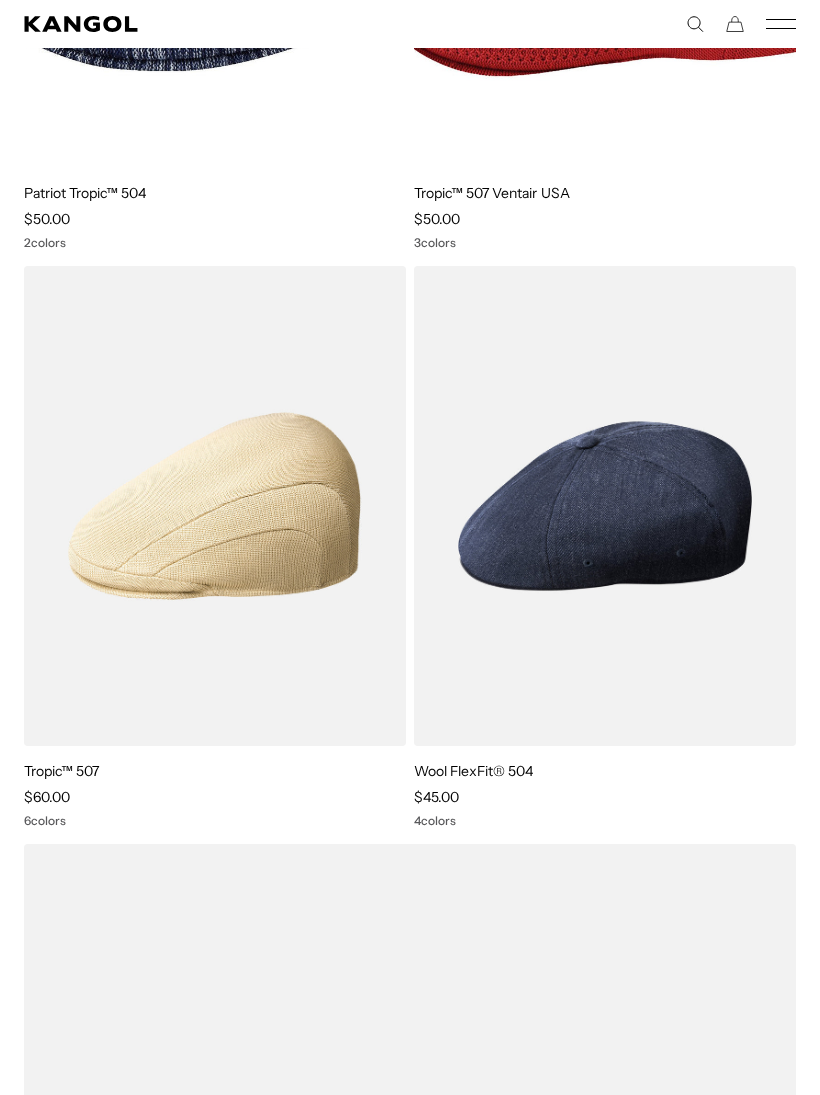 click at bounding box center [0, 0] 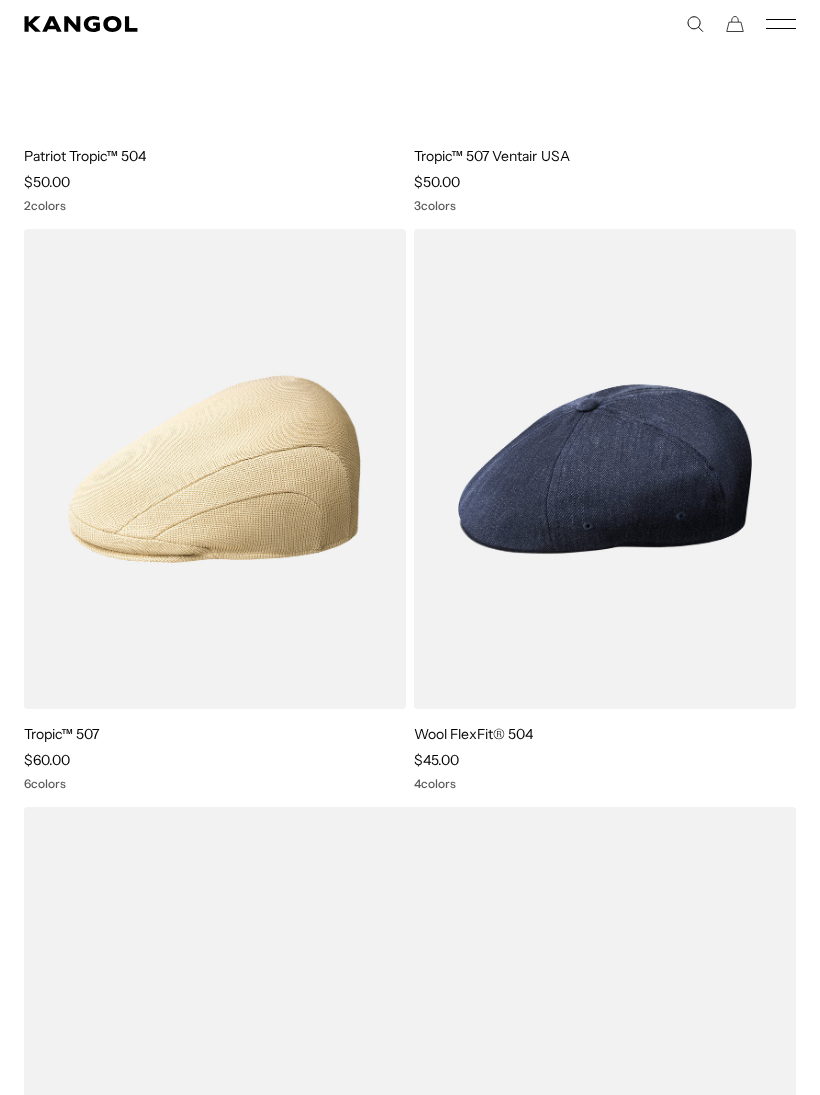scroll, scrollTop: 0, scrollLeft: 0, axis: both 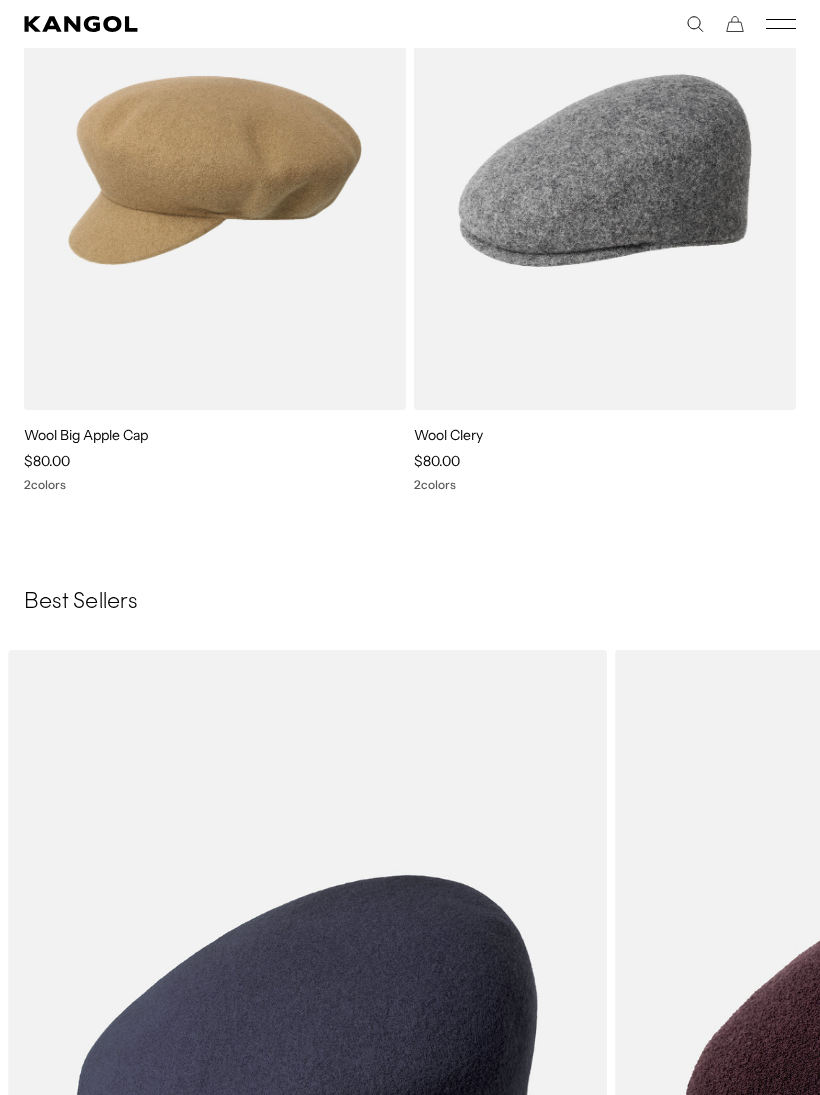 click 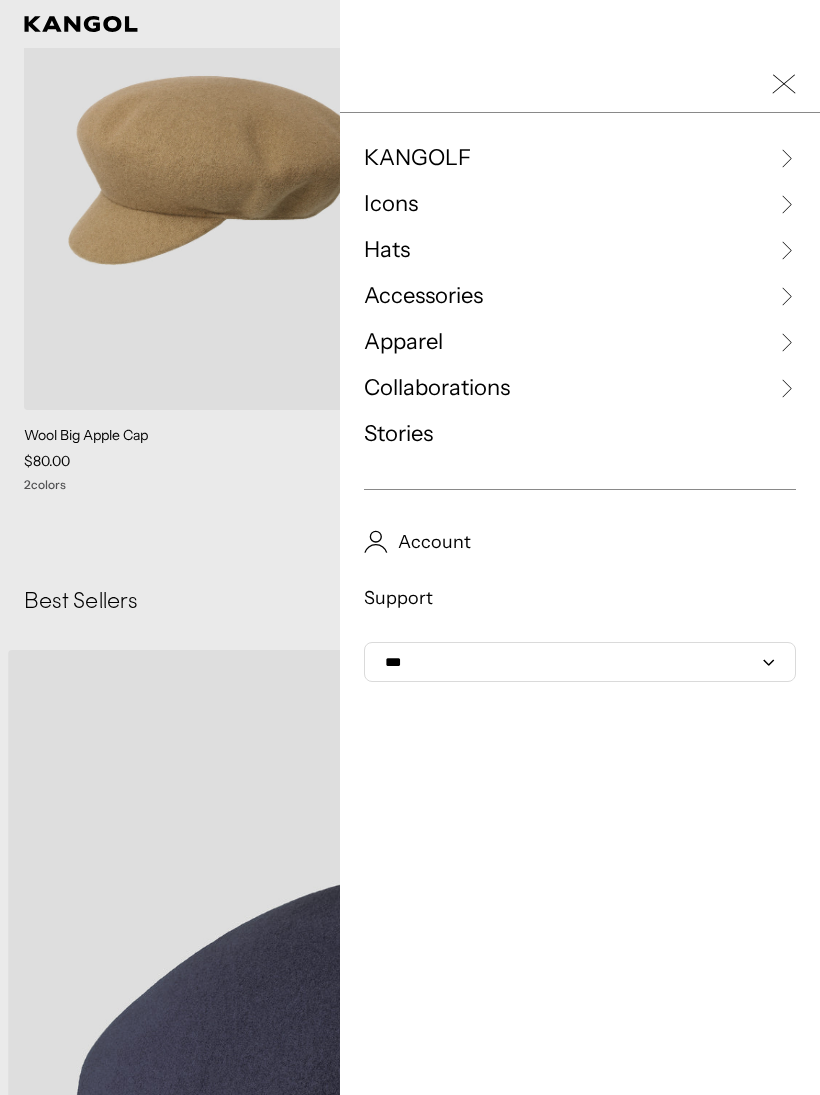click on "Icons" at bounding box center [391, 204] 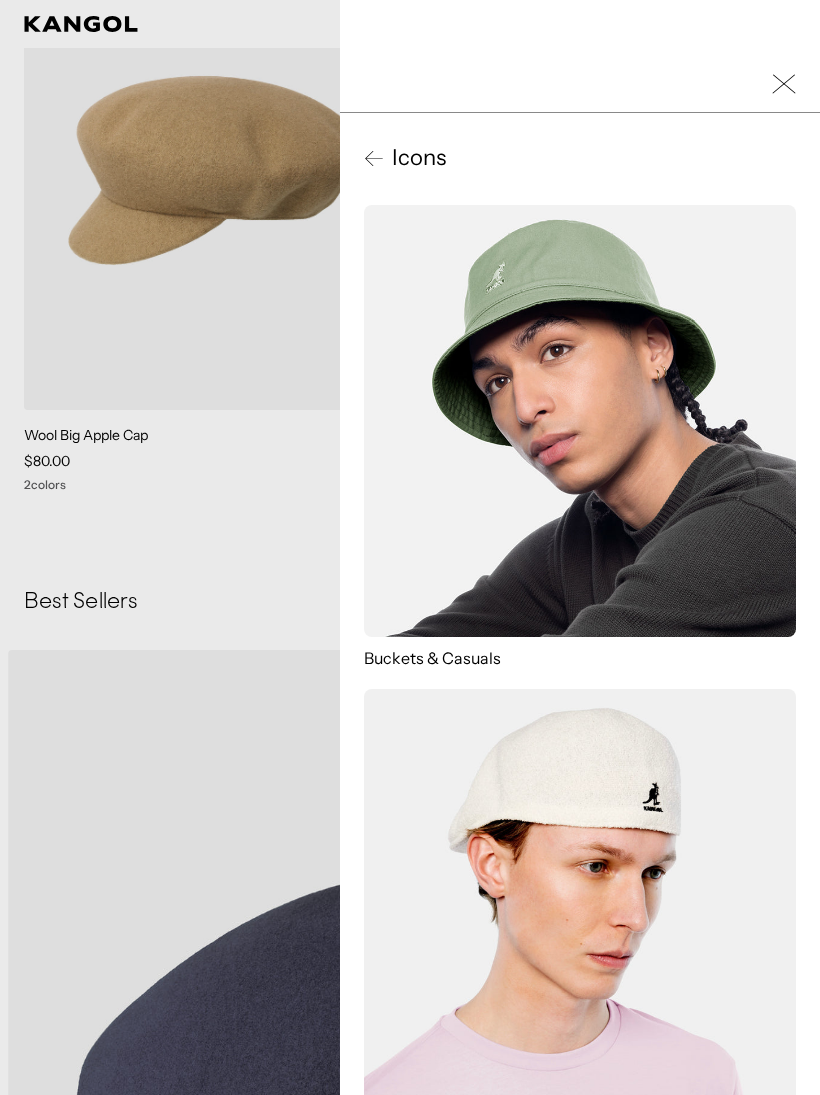 scroll, scrollTop: 0, scrollLeft: 412, axis: horizontal 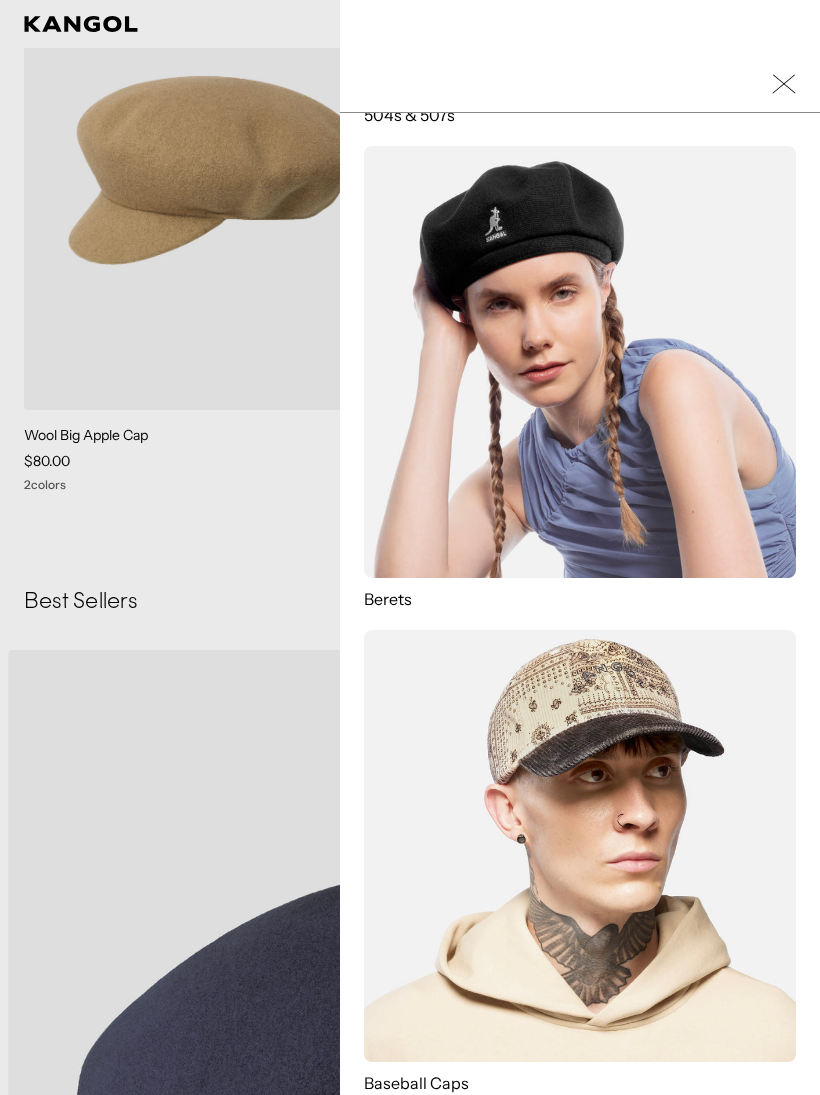 click 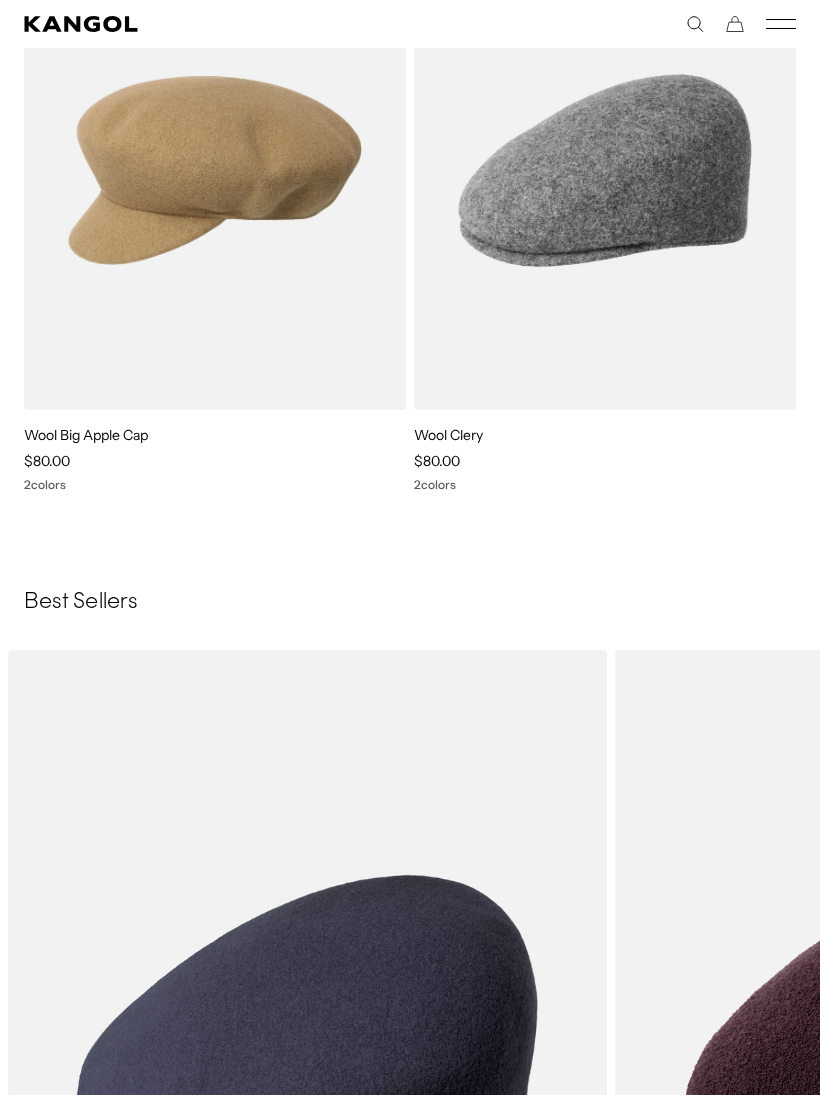 click 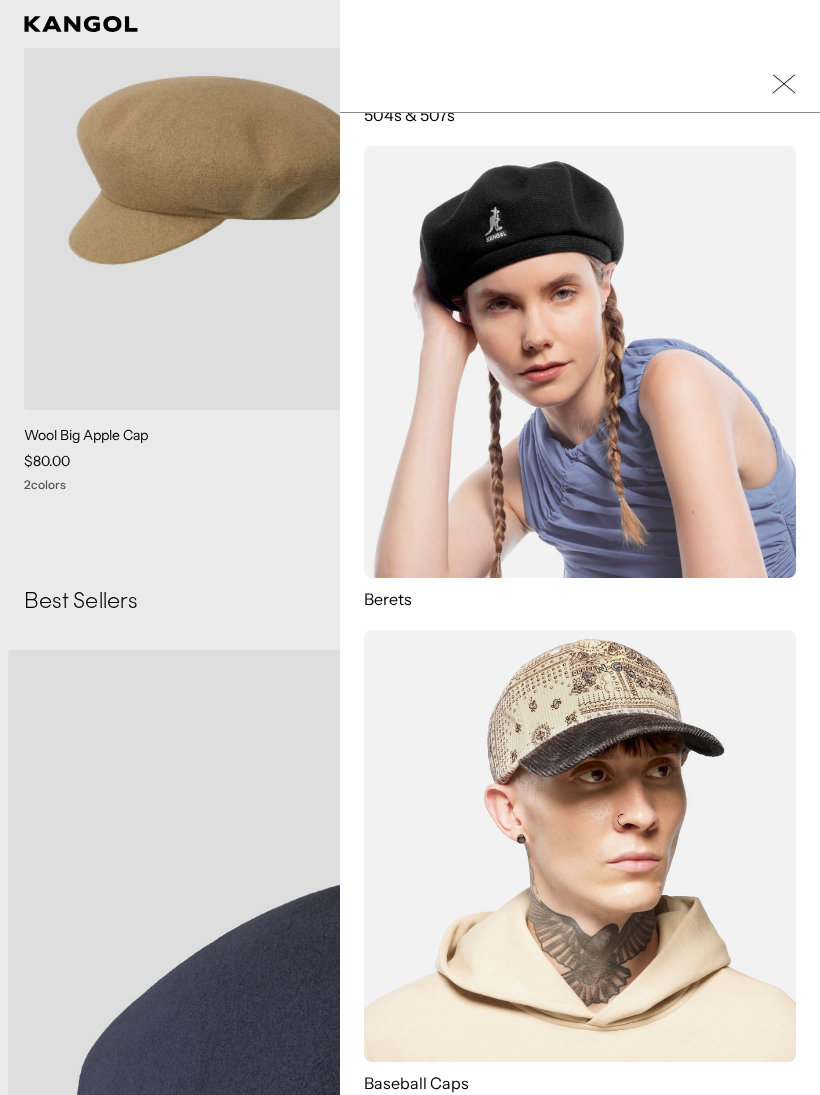 scroll, scrollTop: 0, scrollLeft: 412, axis: horizontal 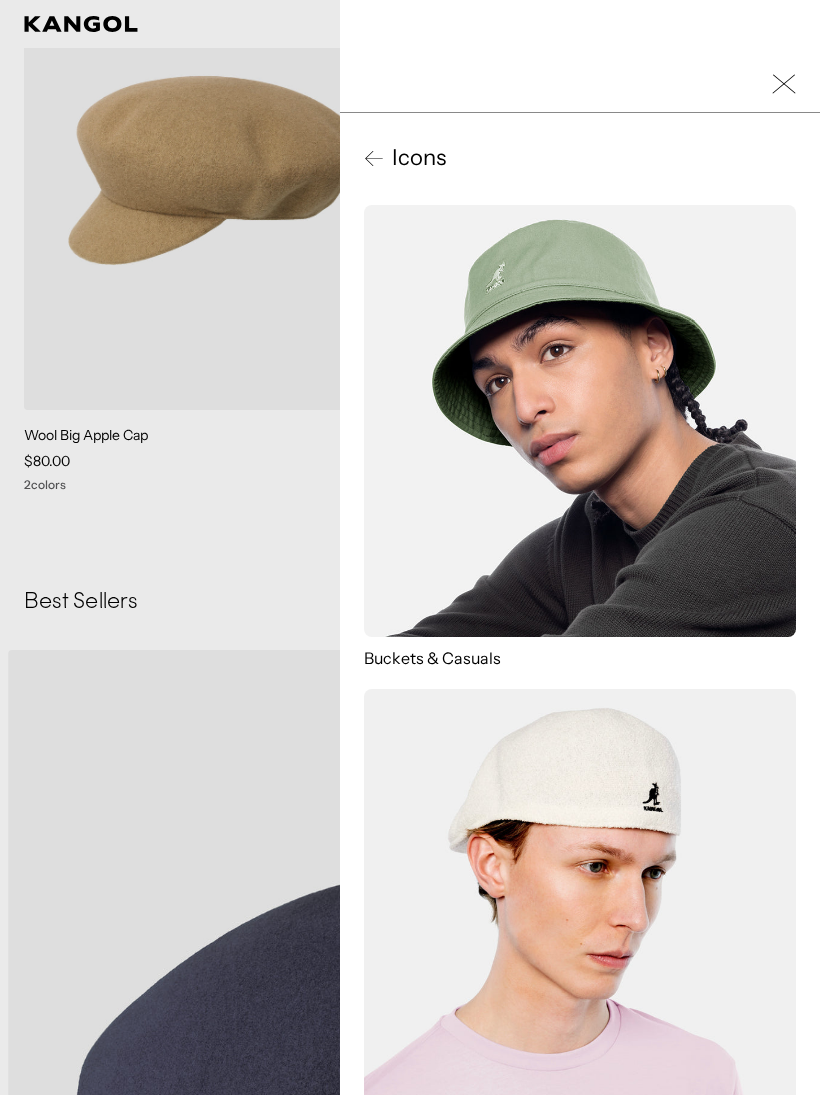 click 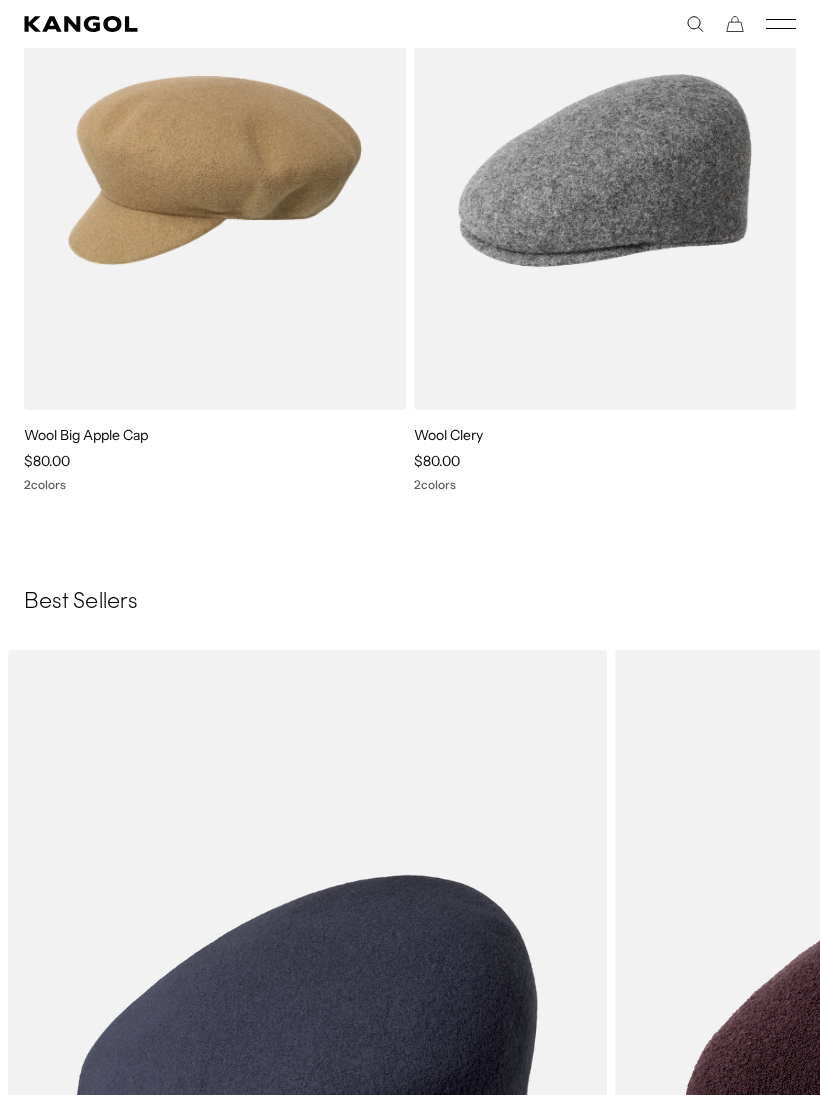 click 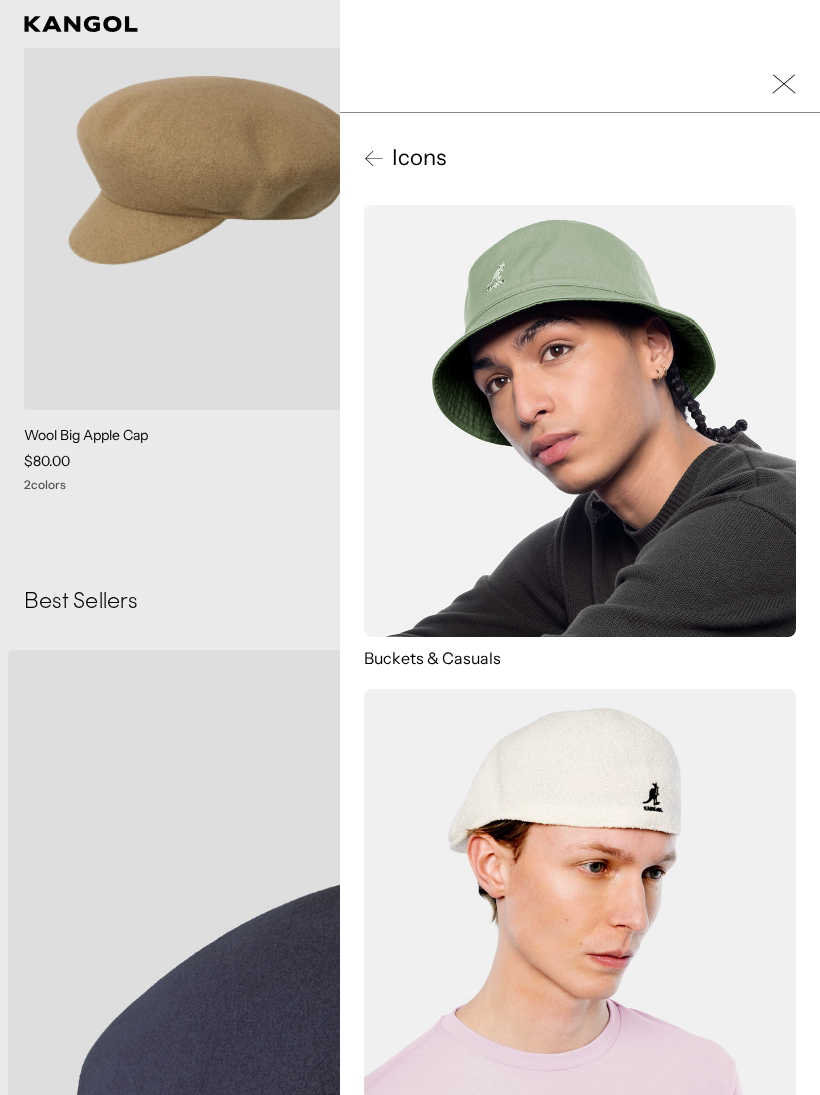 scroll, scrollTop: 0, scrollLeft: 412, axis: horizontal 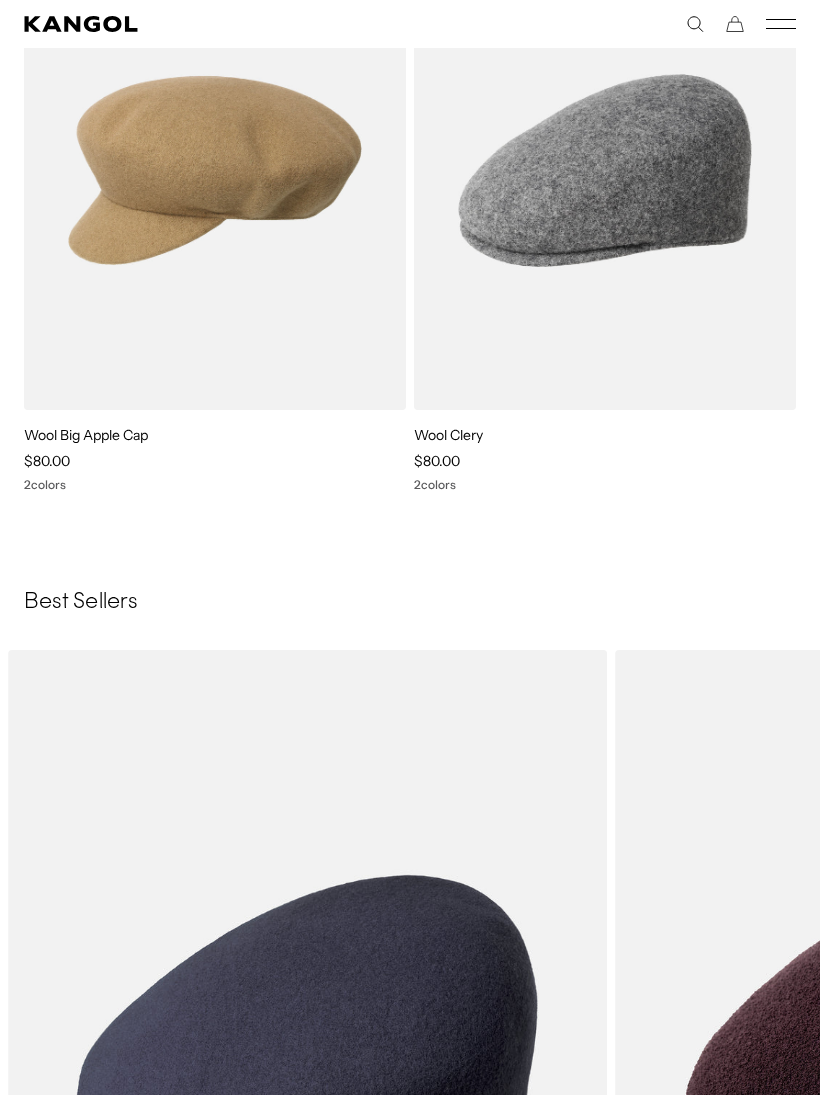 click 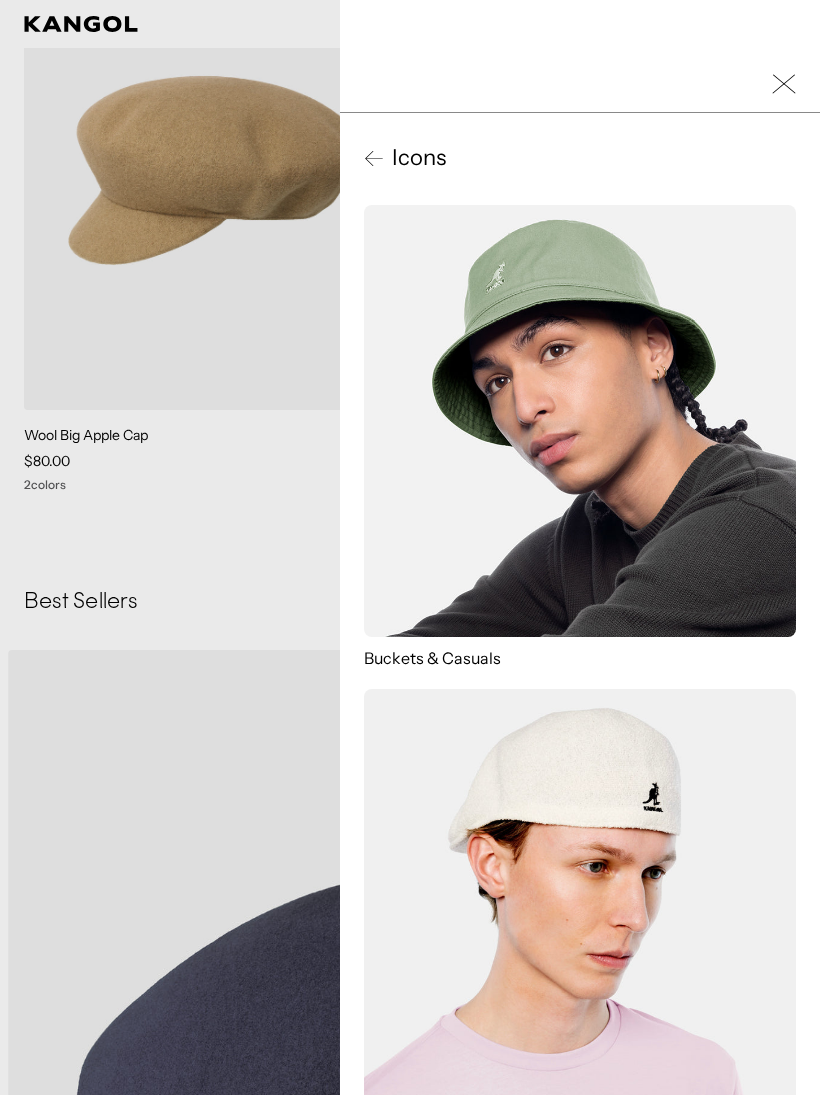 click 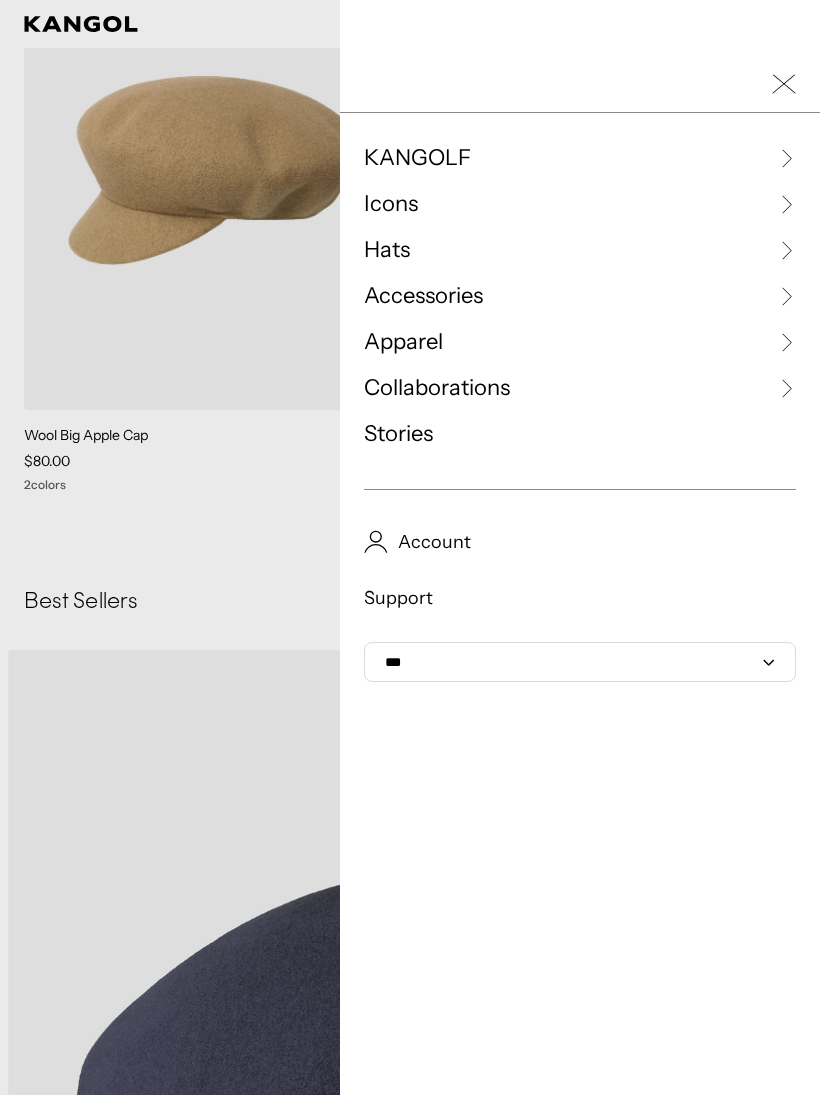 scroll, scrollTop: 0, scrollLeft: 0, axis: both 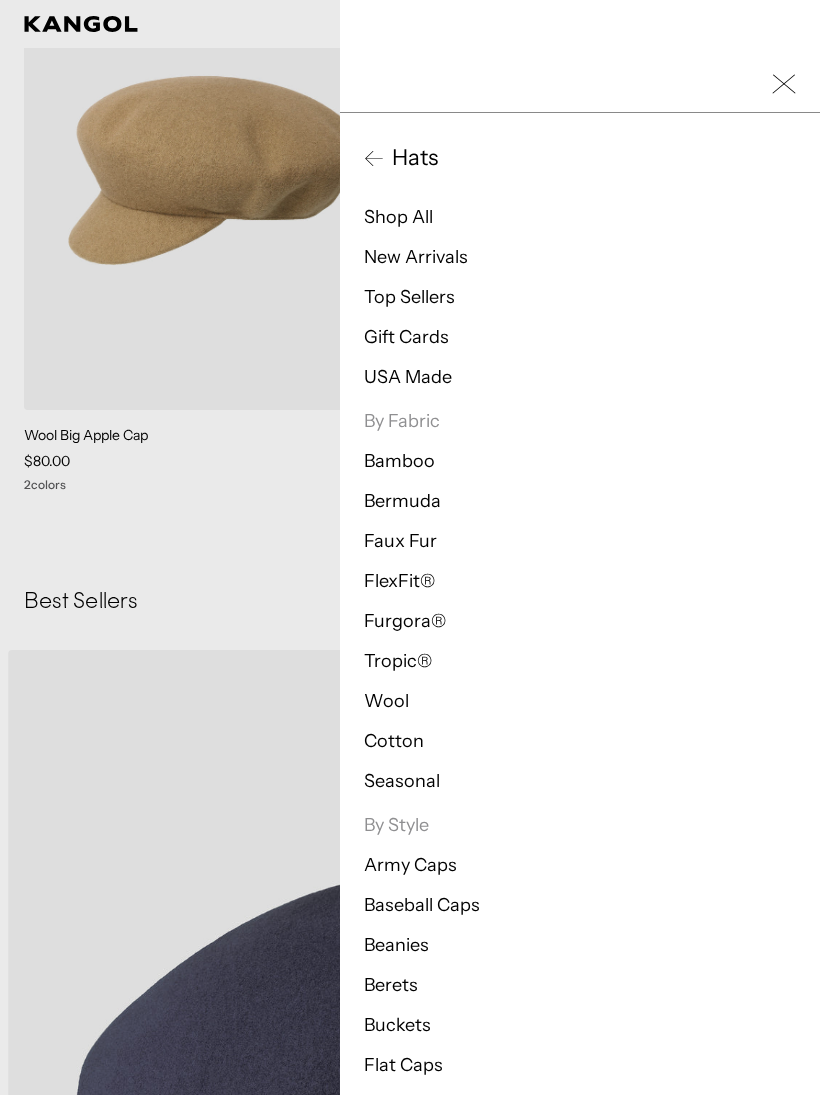 click on "Top Sellers" at bounding box center [409, 297] 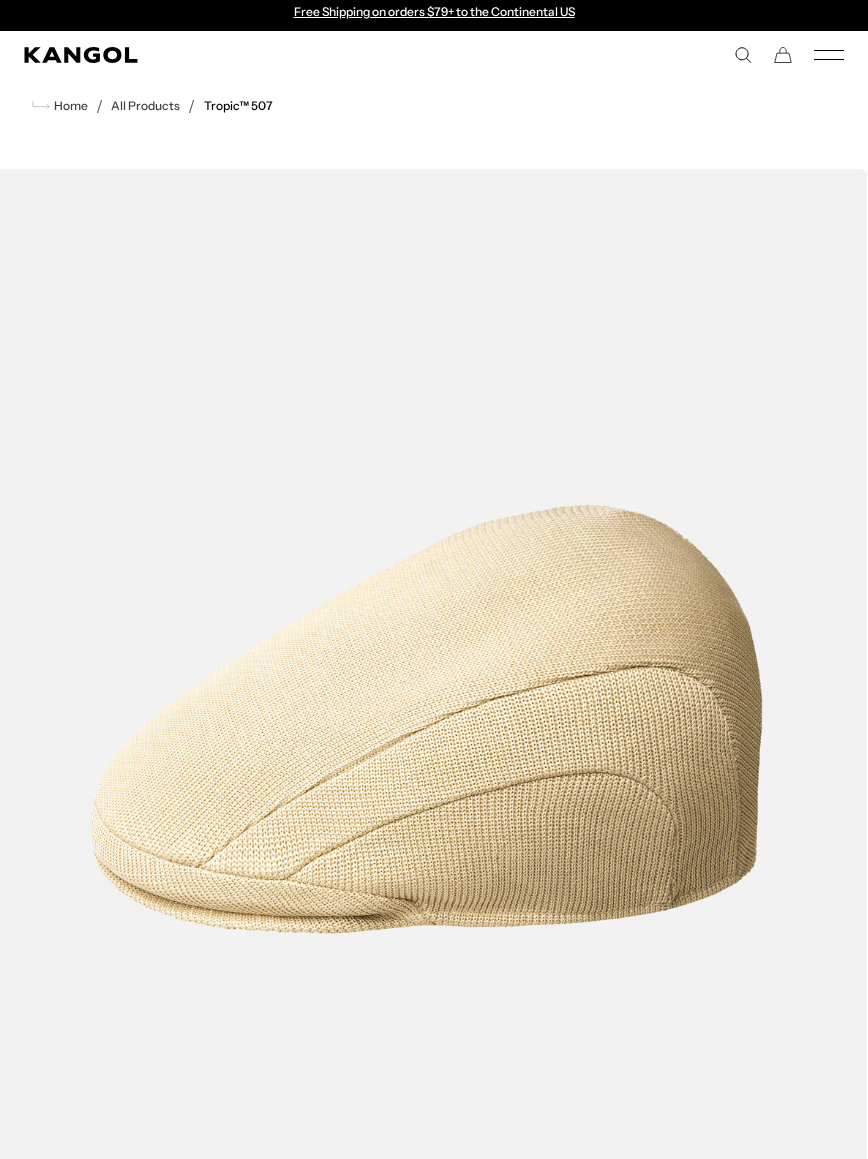 scroll, scrollTop: 0, scrollLeft: 0, axis: both 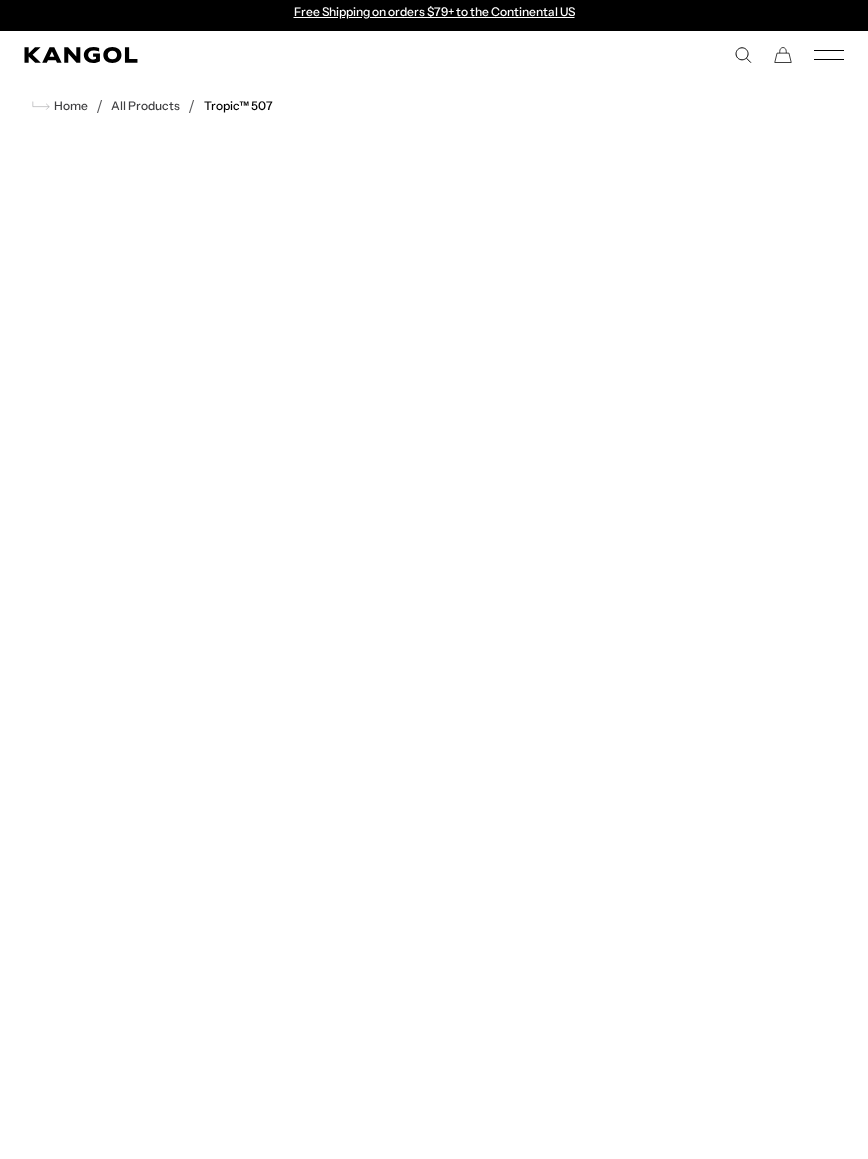 click on "Tropic™ 507" at bounding box center [238, 106] 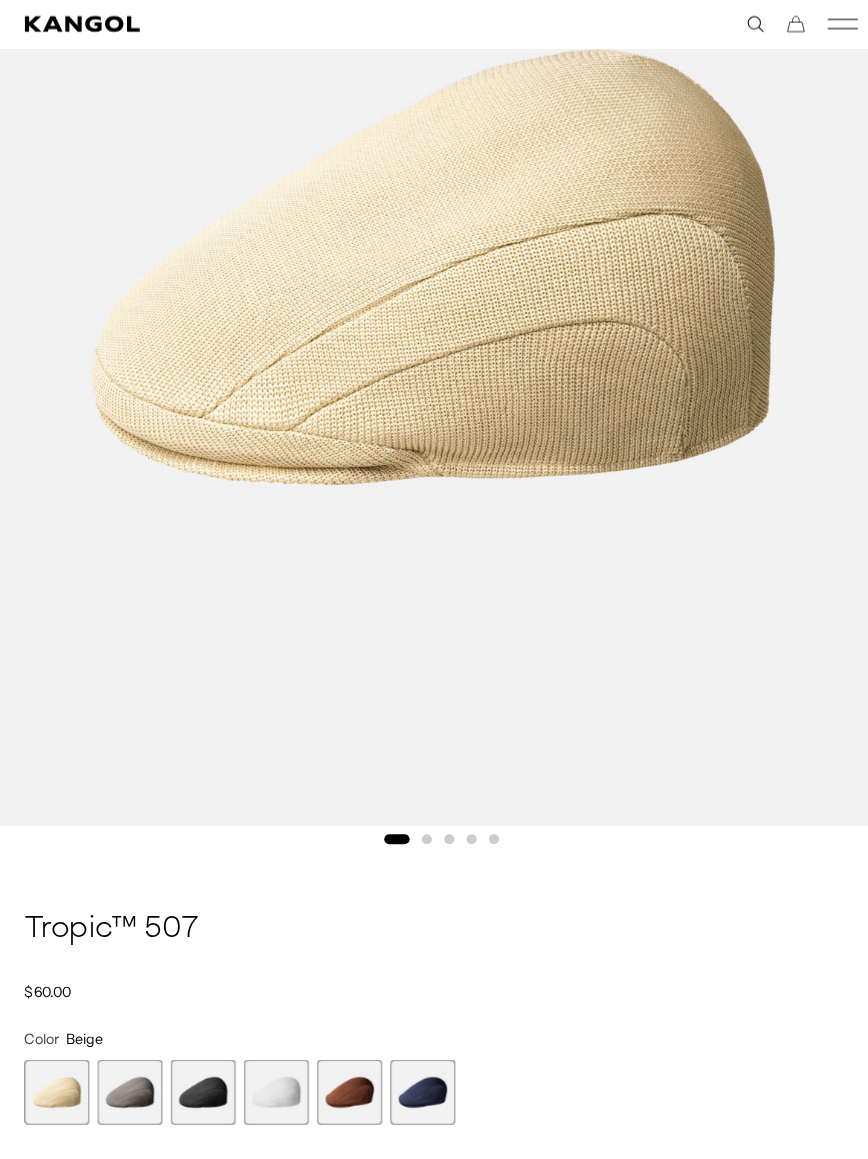 scroll, scrollTop: 0, scrollLeft: 0, axis: both 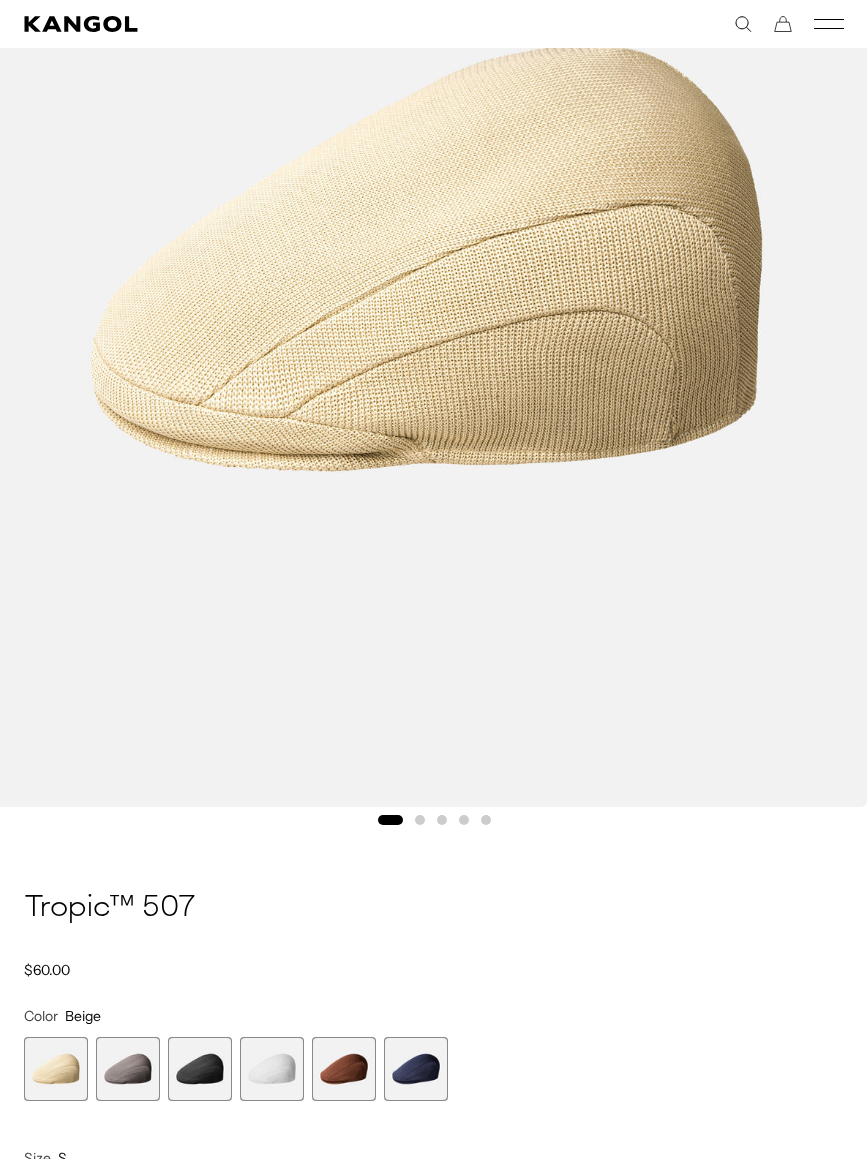 click at bounding box center [128, 1069] 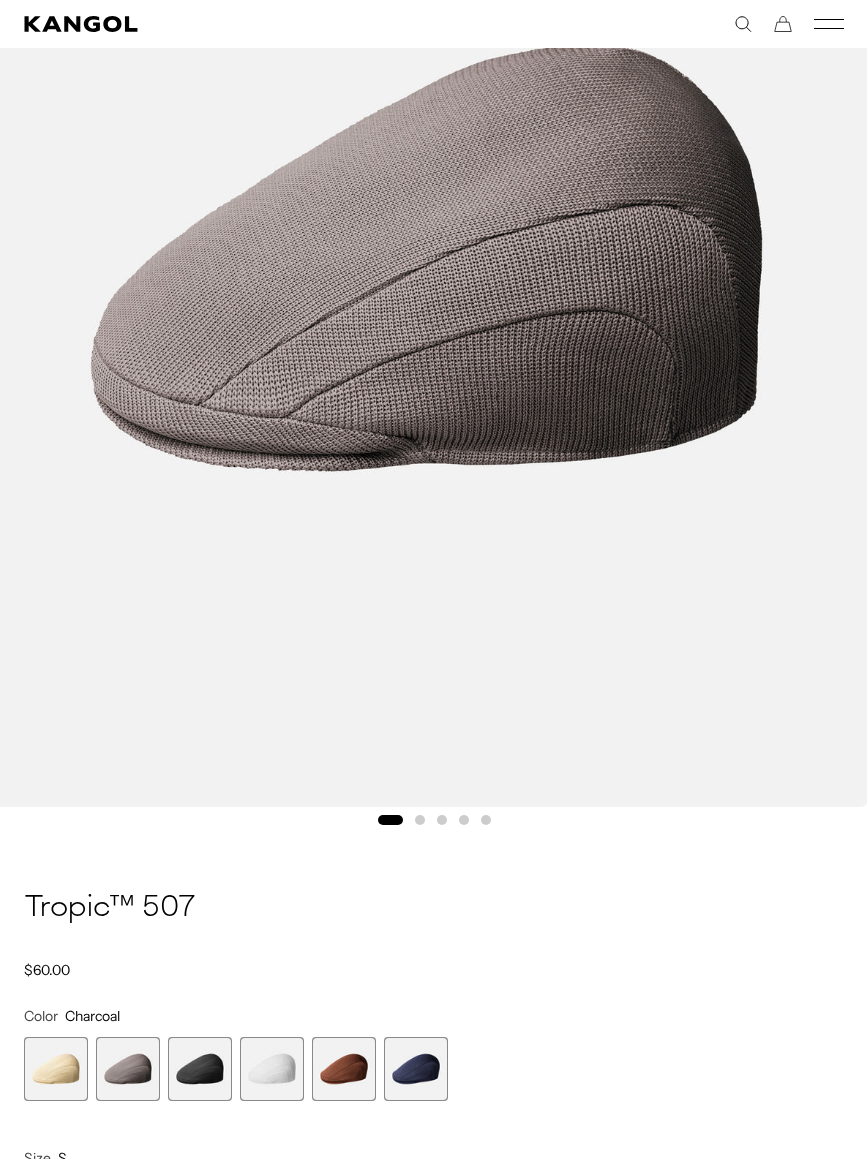 scroll, scrollTop: 0, scrollLeft: 412, axis: horizontal 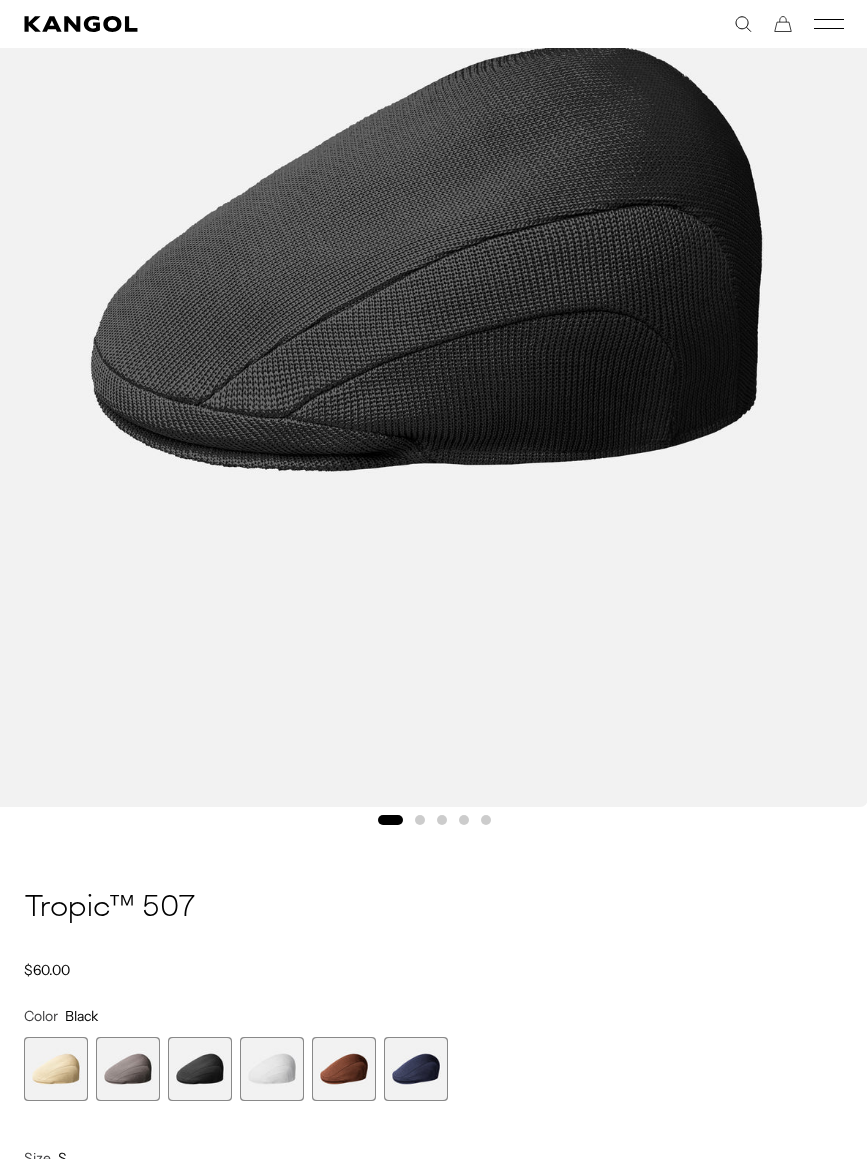 click at bounding box center [272, 1069] 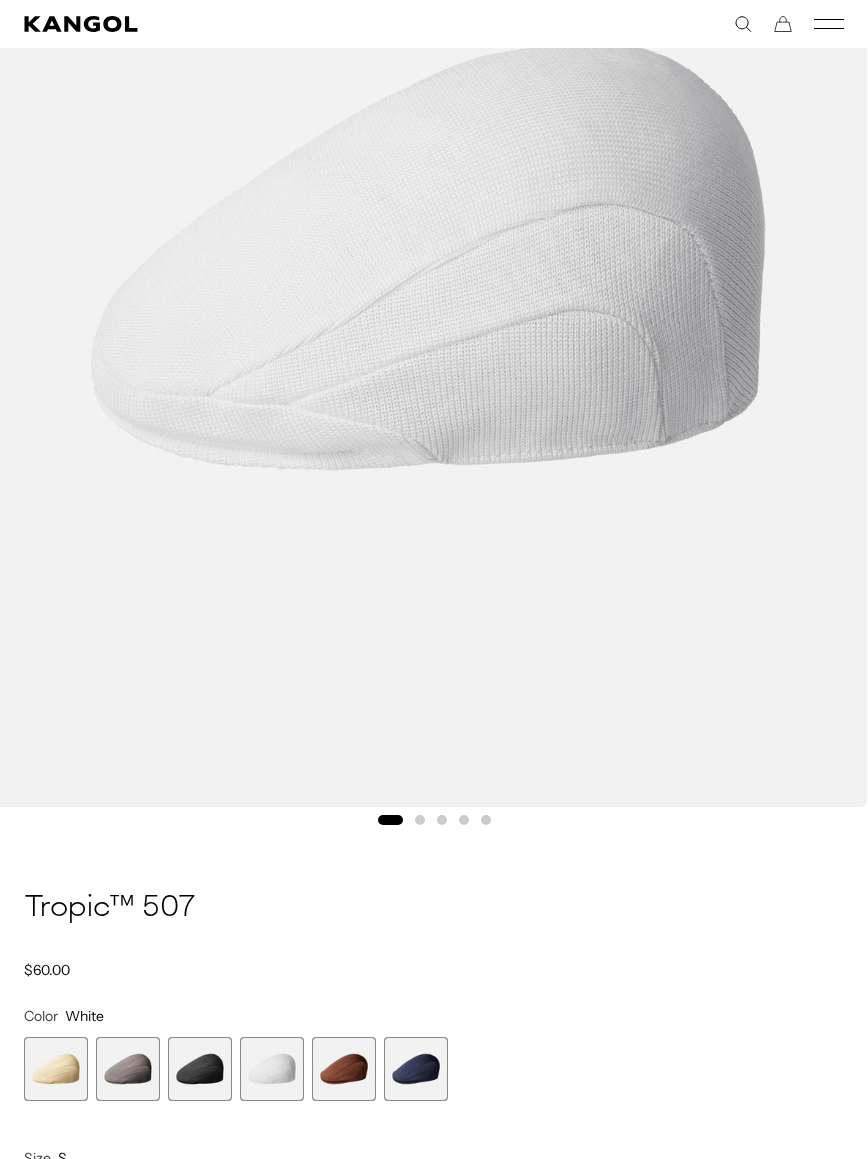 click at bounding box center (344, 1069) 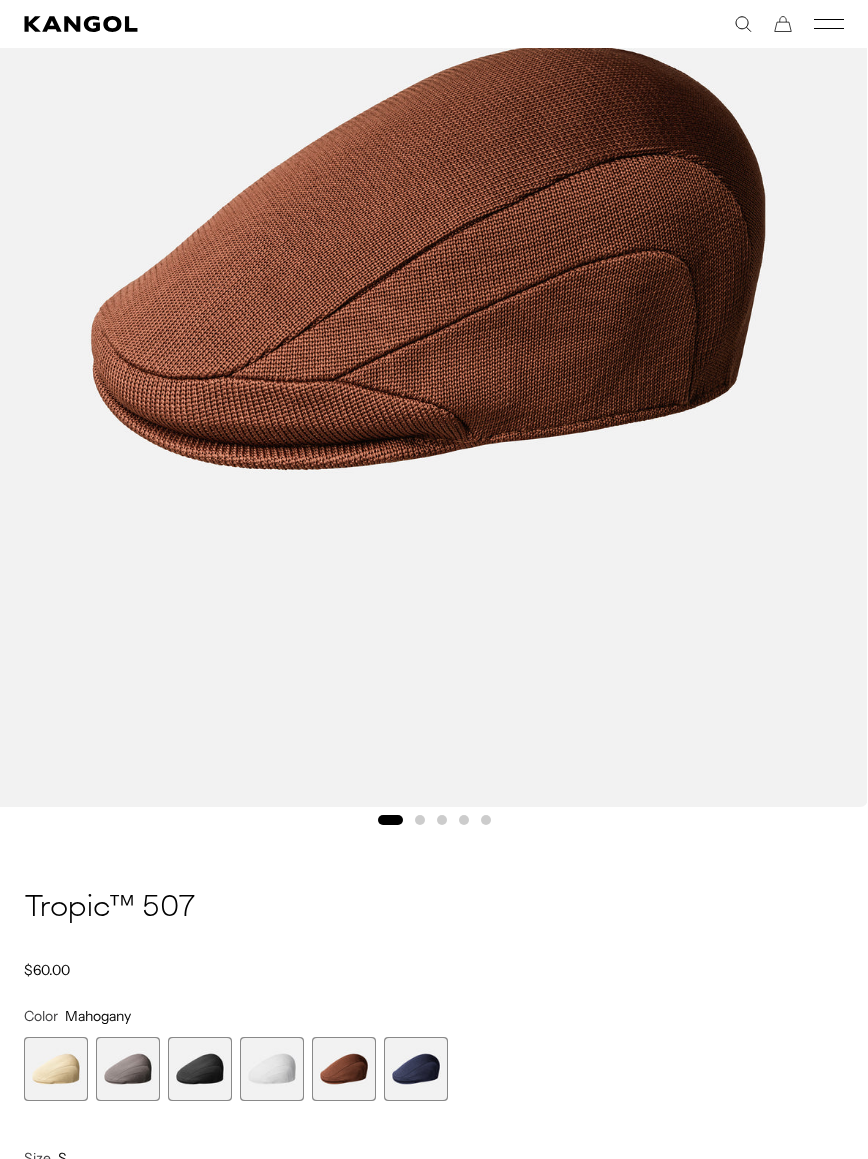 scroll, scrollTop: 0, scrollLeft: 412, axis: horizontal 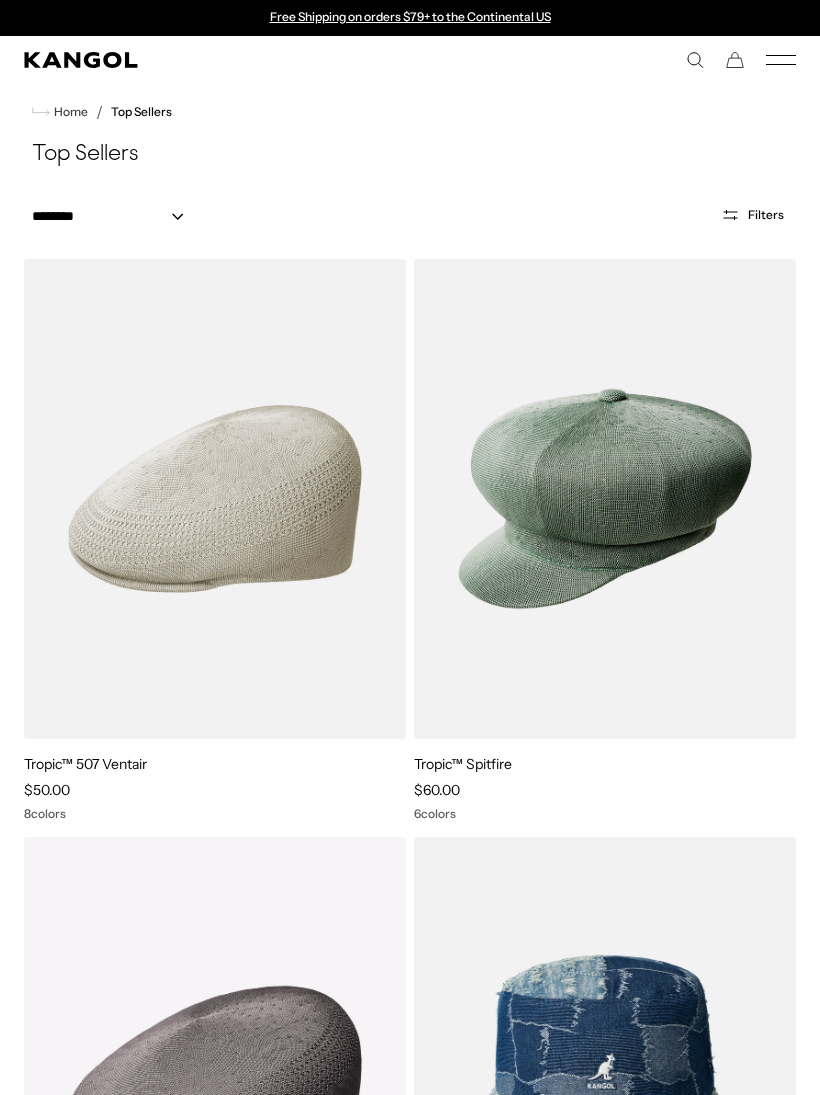 click on "Tropic™ 507 Ventair" at bounding box center (86, 764) 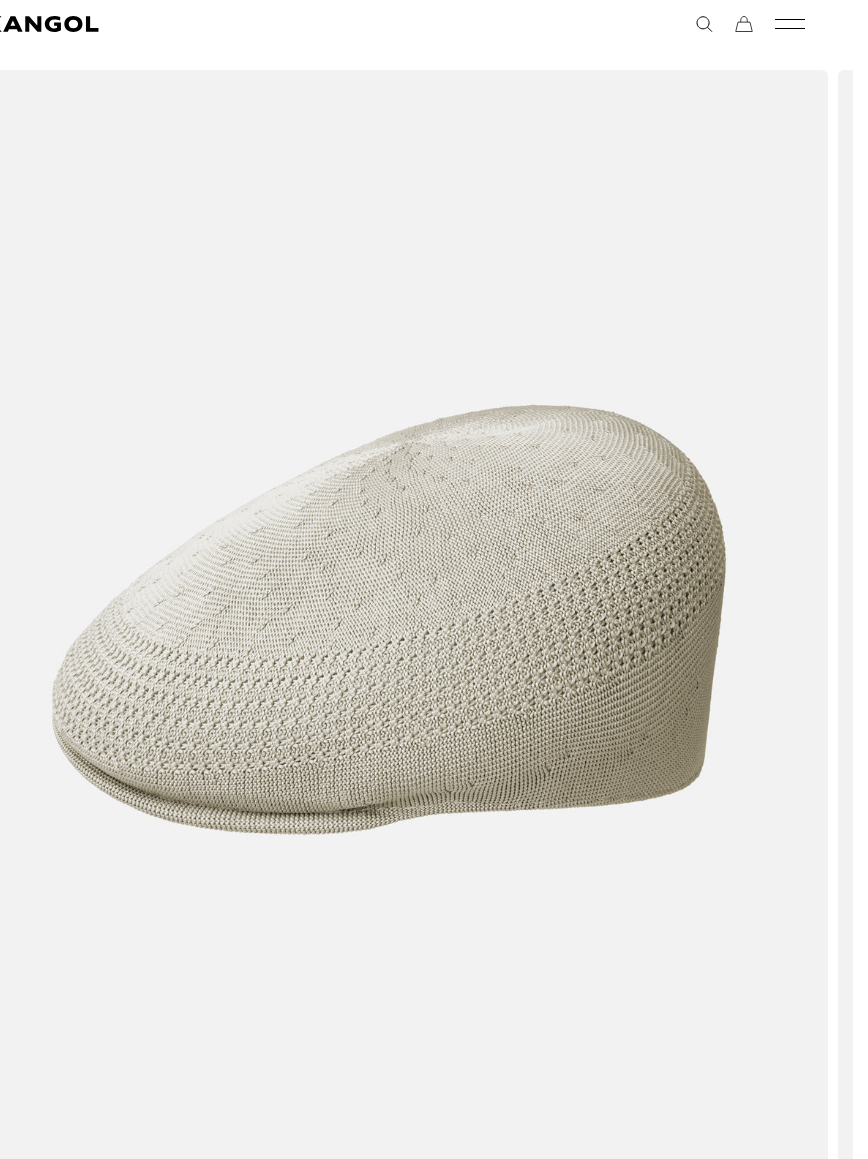 scroll, scrollTop: 355, scrollLeft: 24, axis: both 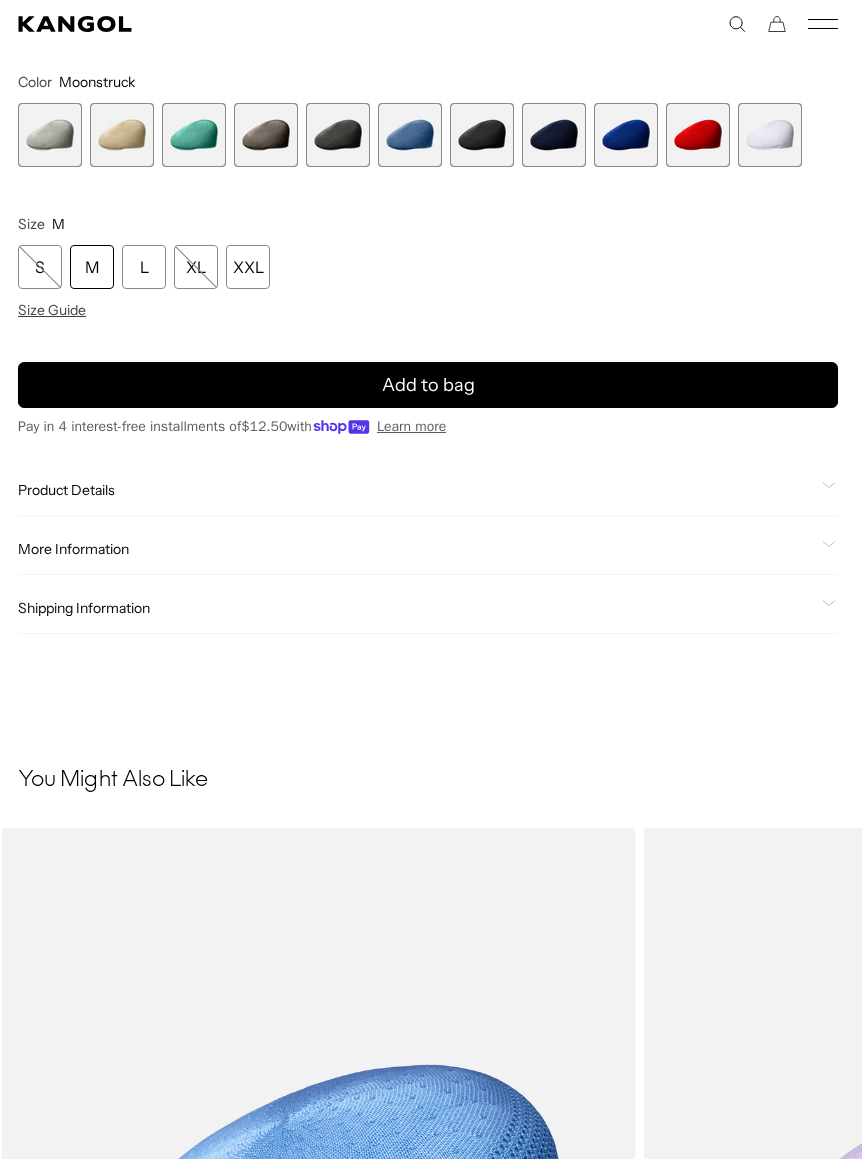 click on "Product Details" 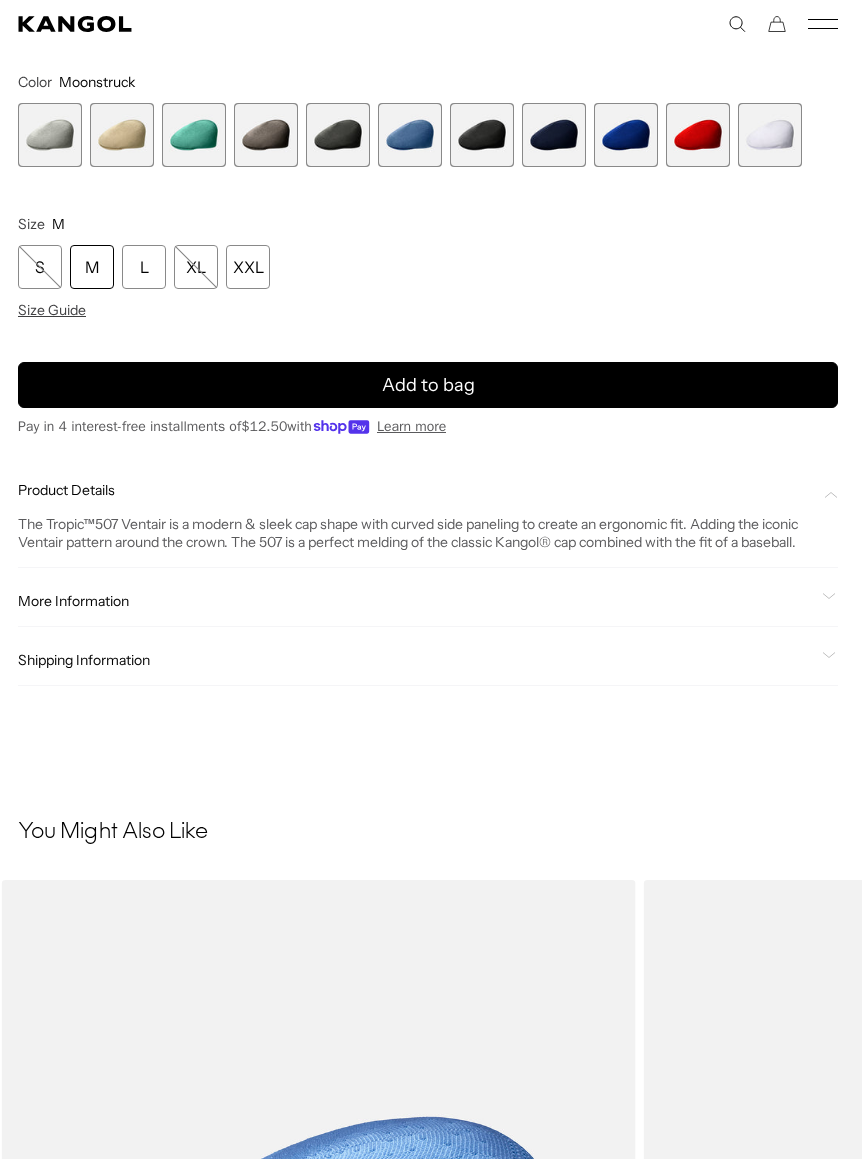 scroll, scrollTop: 0, scrollLeft: 412, axis: horizontal 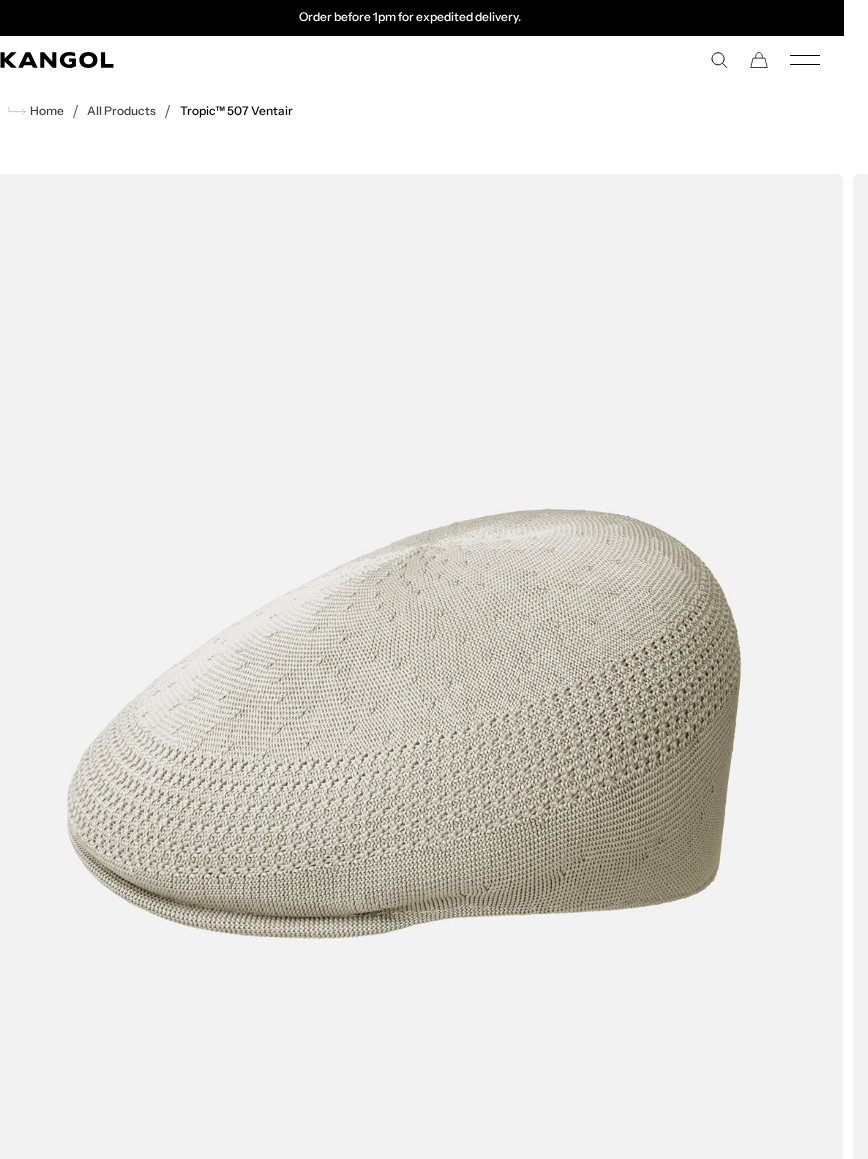 click 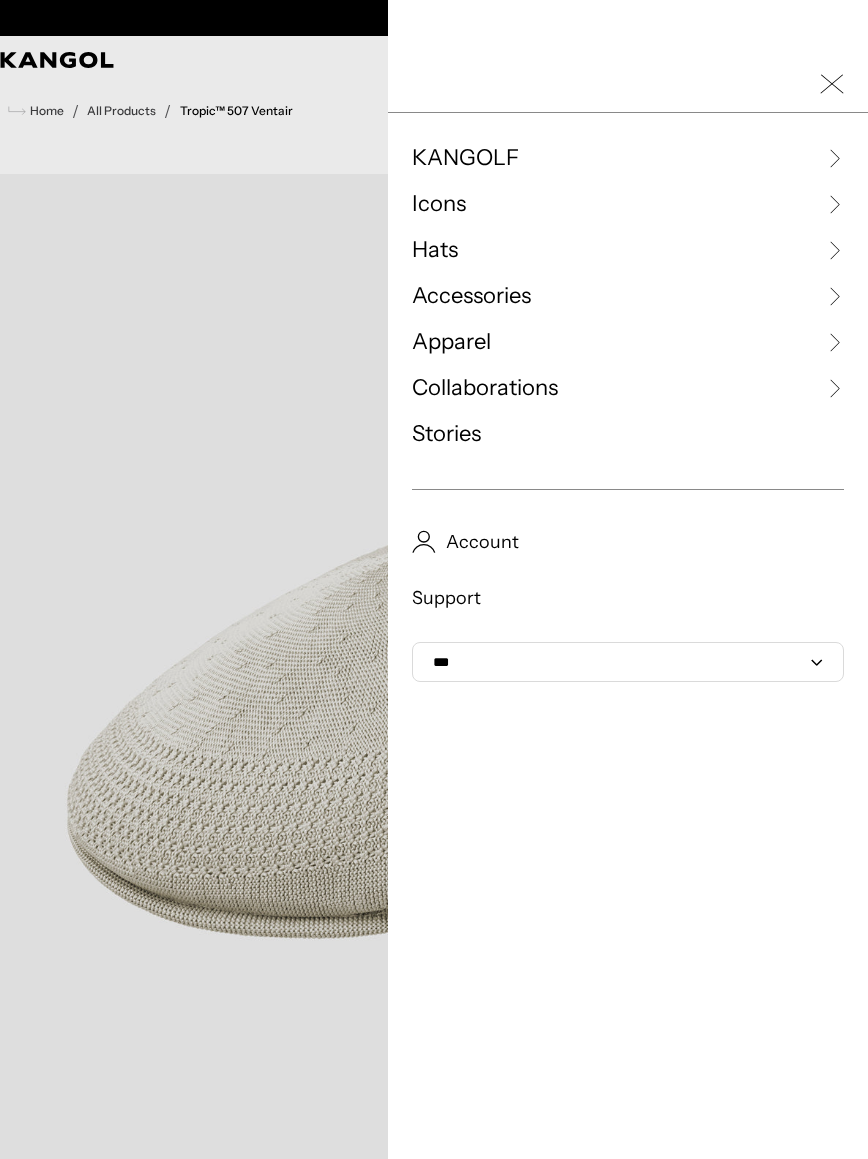 scroll, scrollTop: 0, scrollLeft: 0, axis: both 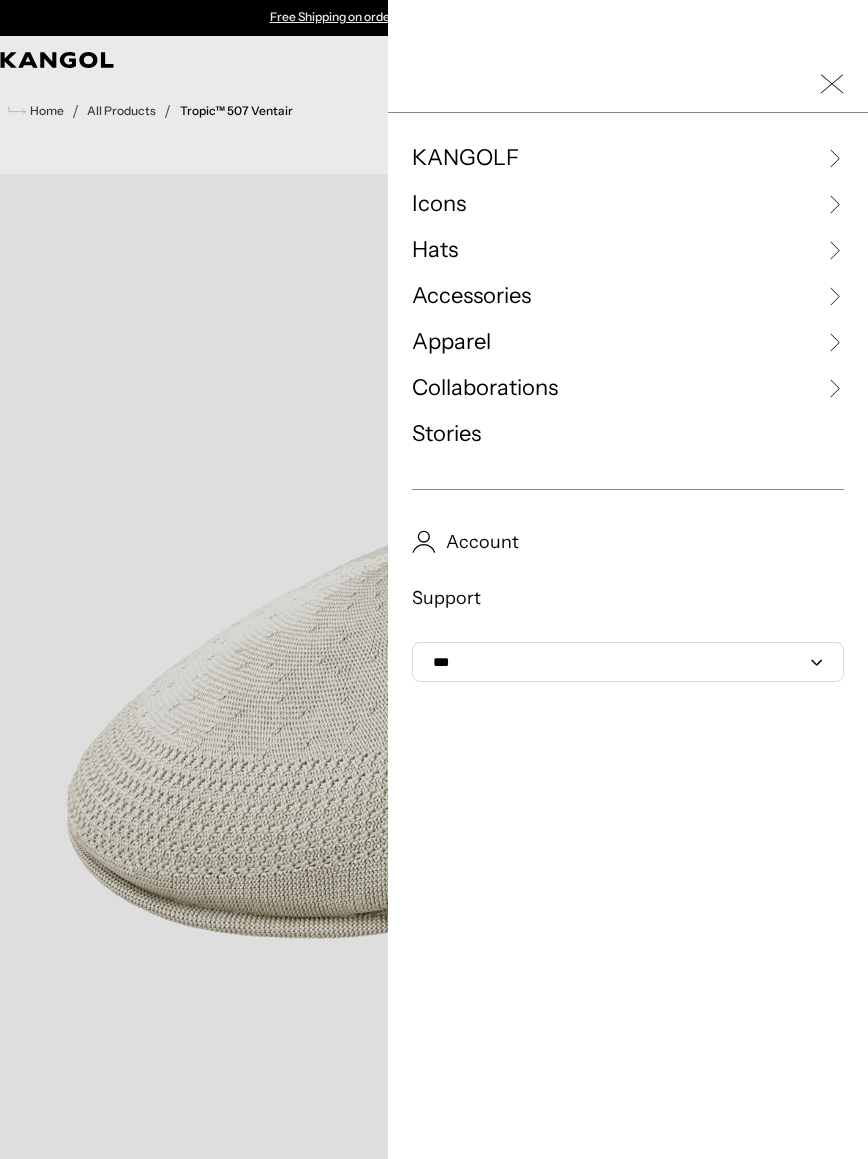 click on "KANGOLF
KANGOLF
Shop the KANGOLF Collection
Golf Accessories
All Golf
Icons
Icons
Buckets & Casuals" at bounding box center [628, 416] 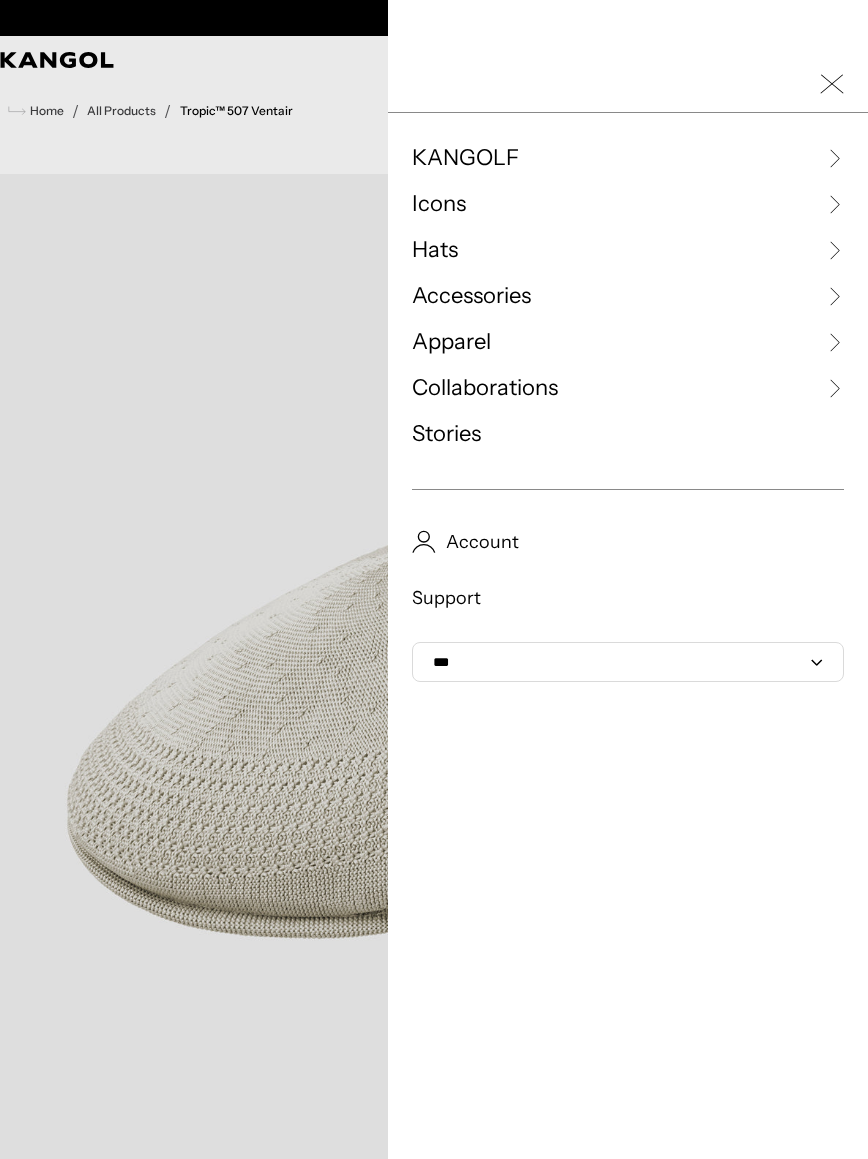 scroll, scrollTop: 0, scrollLeft: 412, axis: horizontal 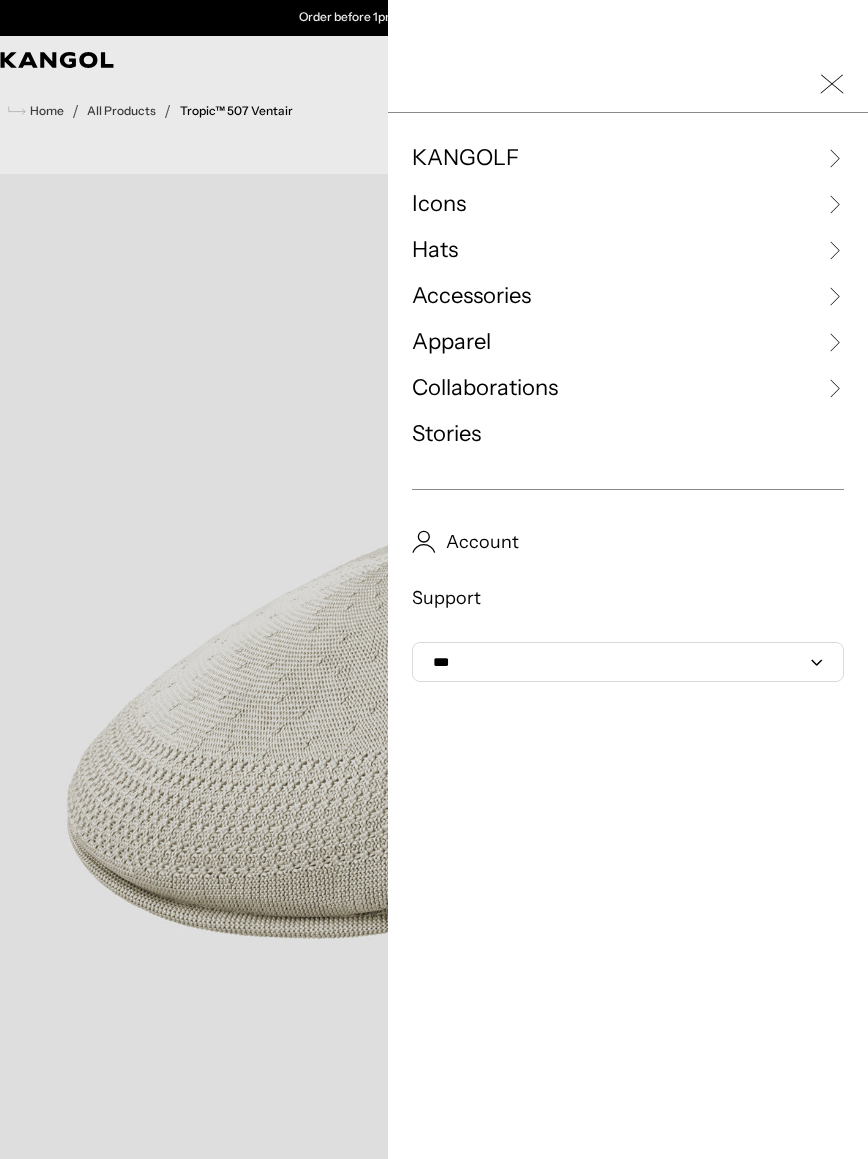 click on "Hats" at bounding box center (435, 250) 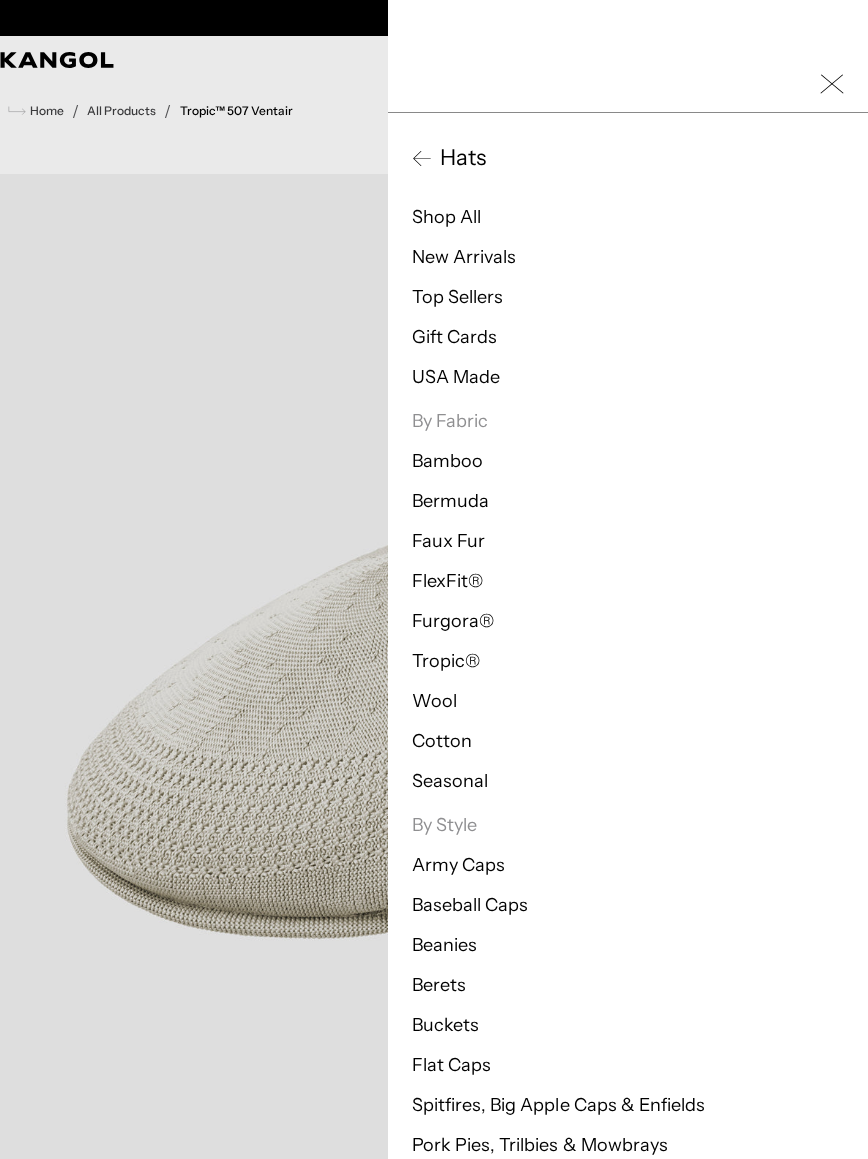 scroll, scrollTop: 0, scrollLeft: 412, axis: horizontal 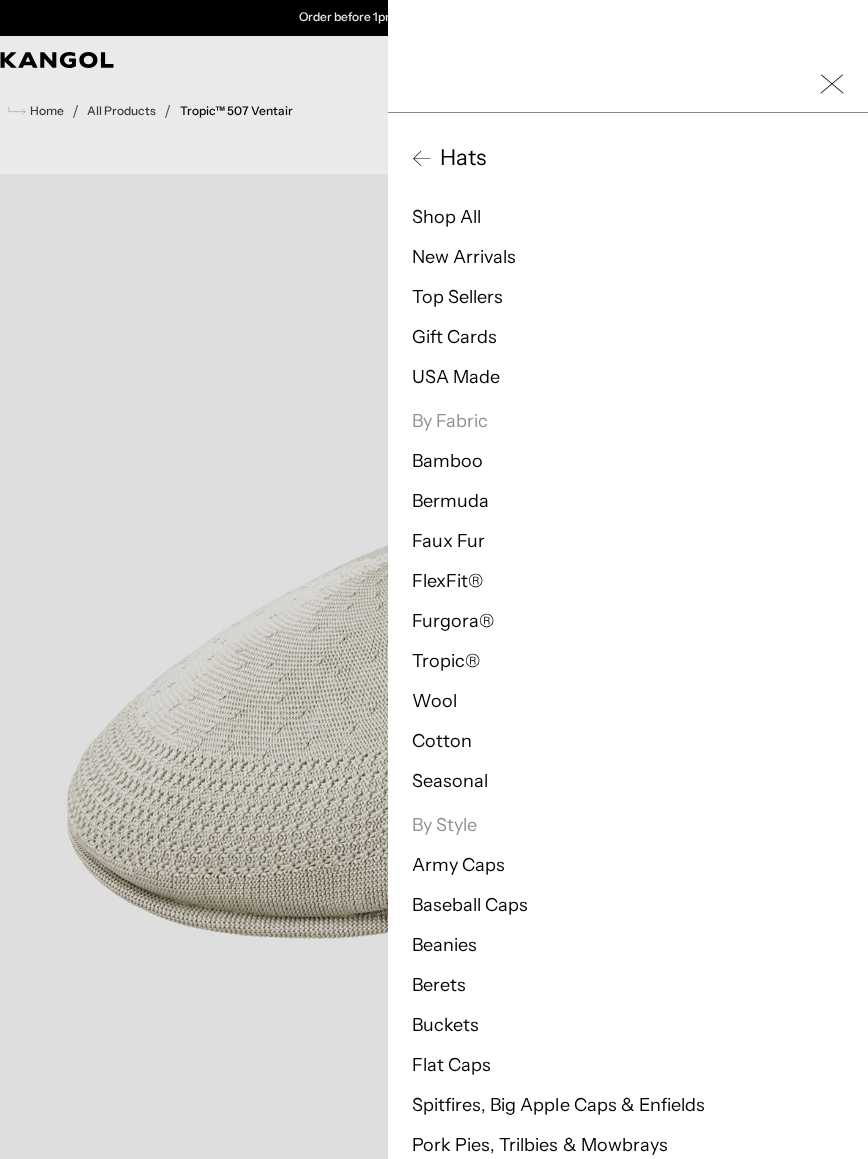 click on "USA Made" at bounding box center [456, 377] 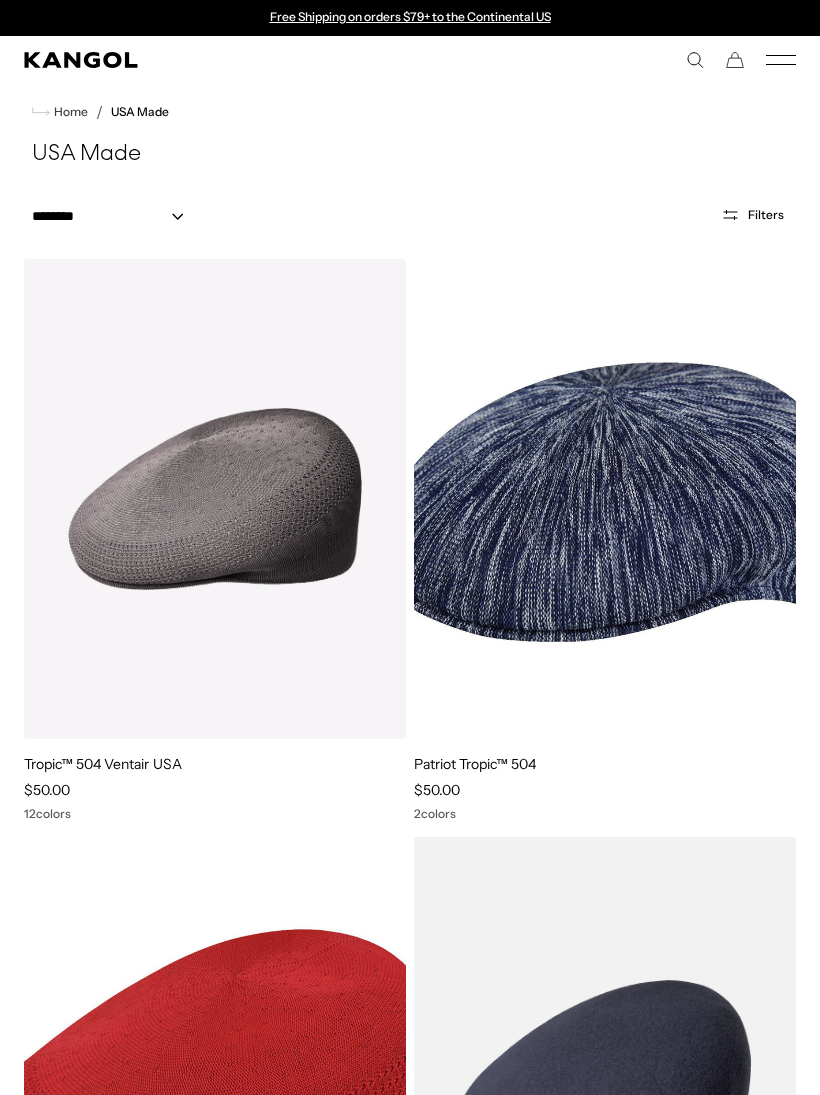 scroll, scrollTop: 0, scrollLeft: 0, axis: both 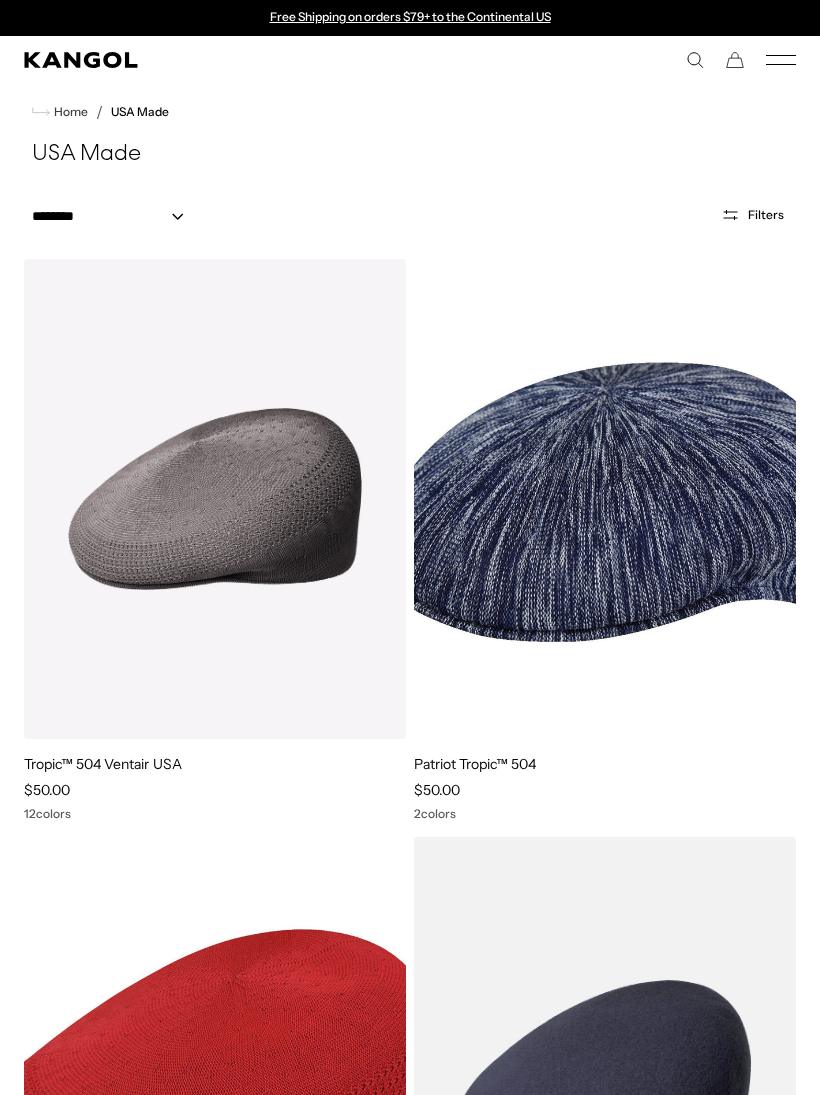 click at bounding box center [0, 0] 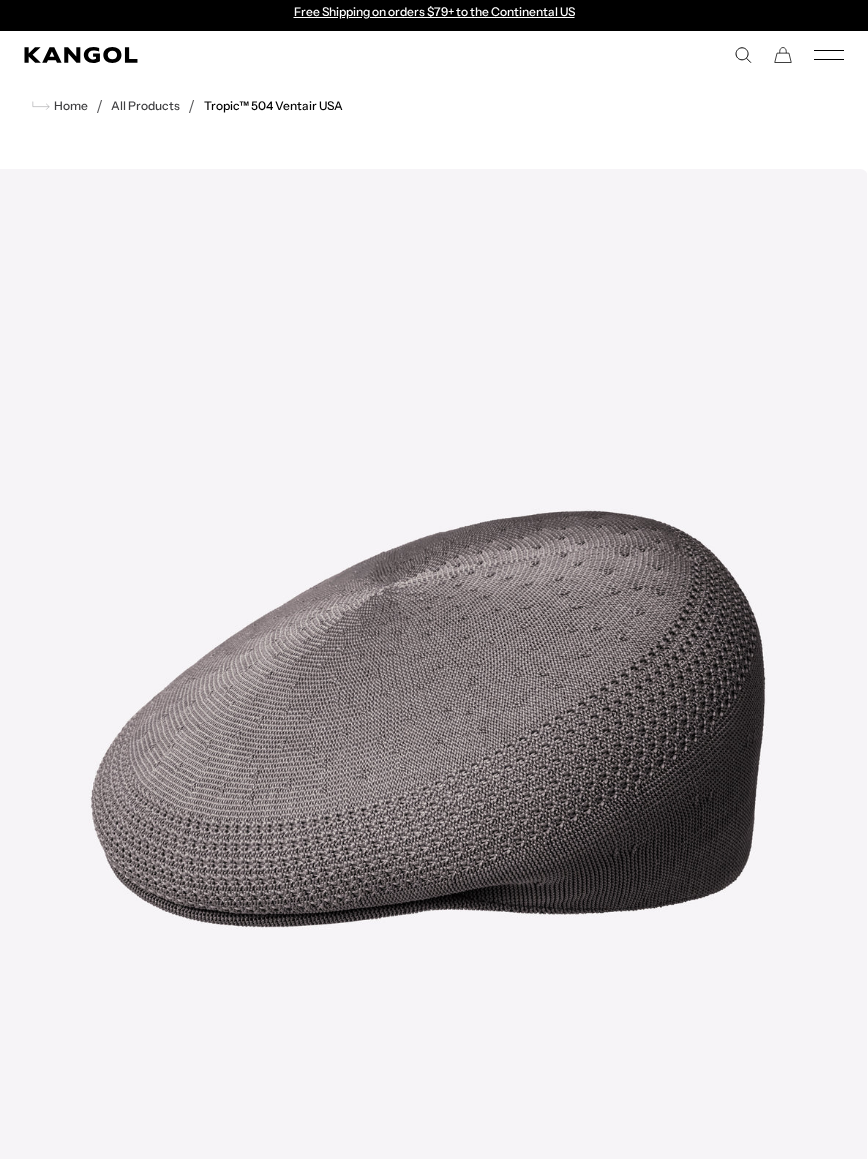 scroll, scrollTop: 0, scrollLeft: 0, axis: both 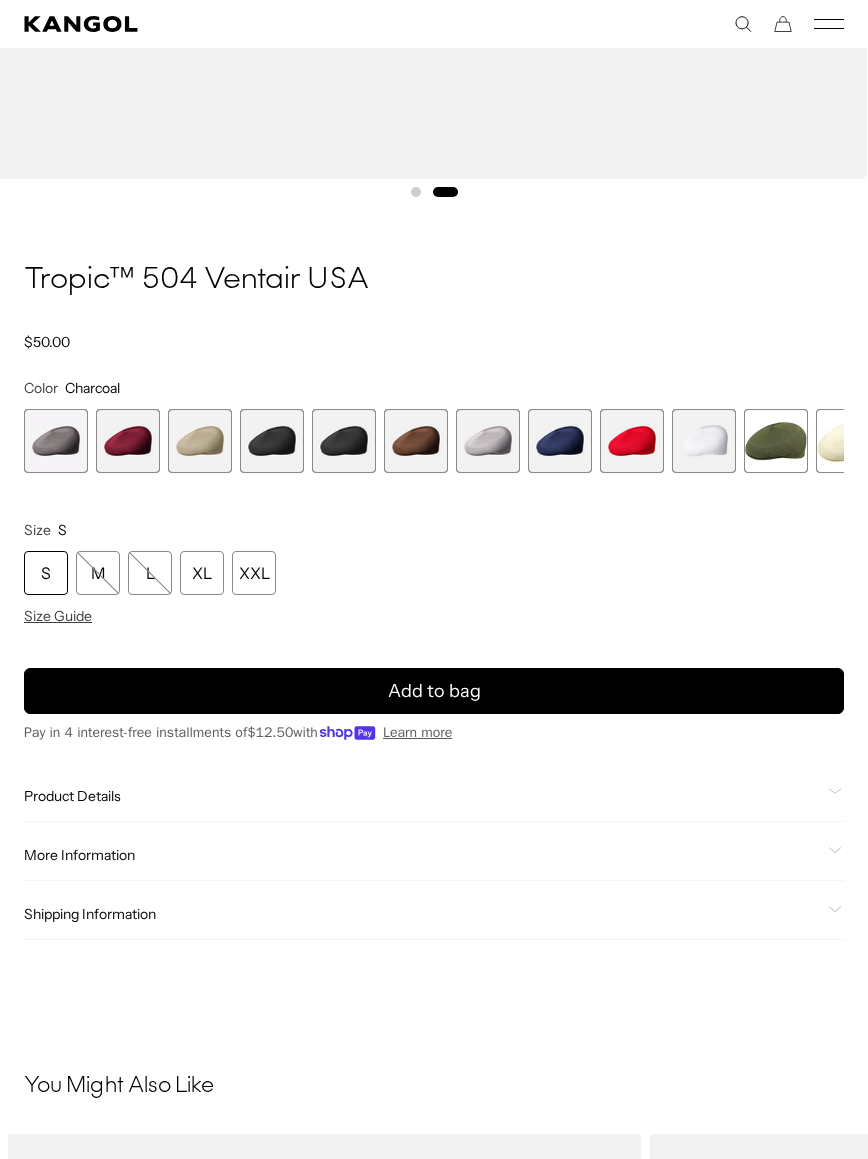 click on "Product Details" 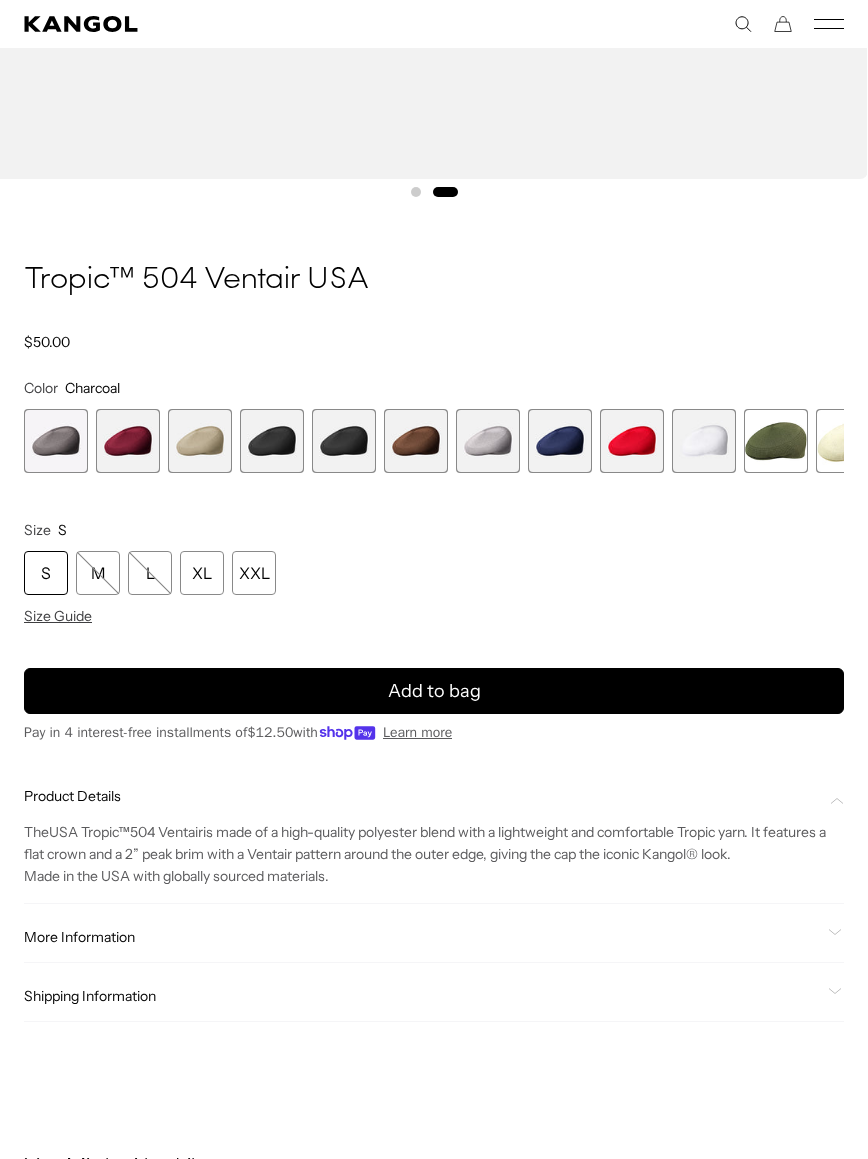 scroll, scrollTop: 0, scrollLeft: 412, axis: horizontal 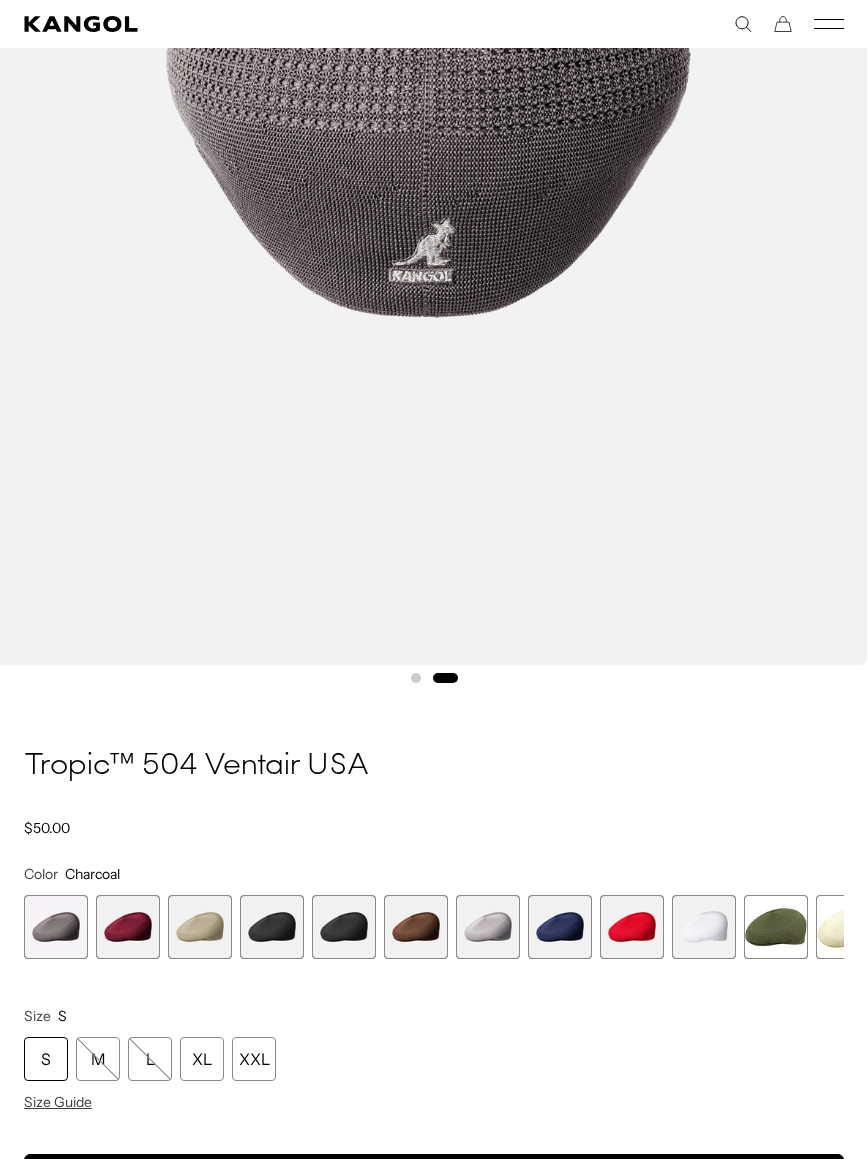 click at bounding box center (200, 927) 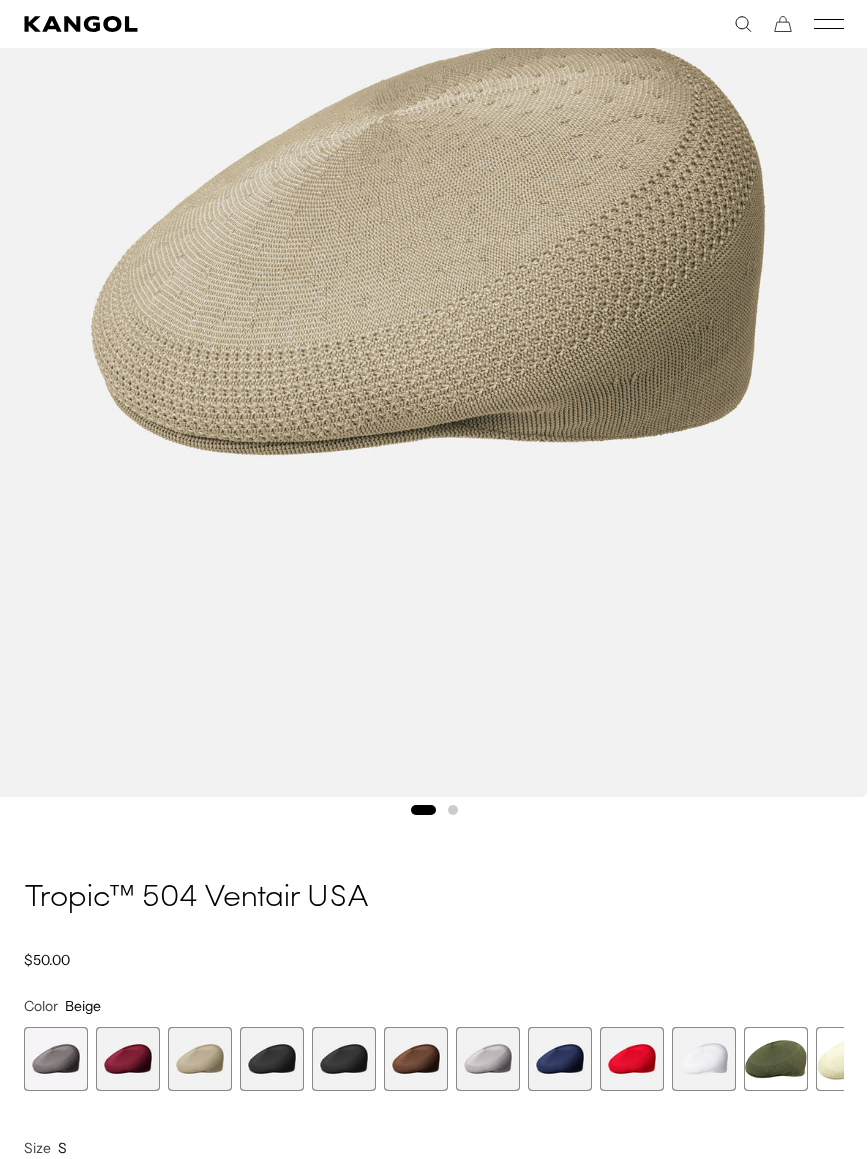 scroll, scrollTop: 481, scrollLeft: 0, axis: vertical 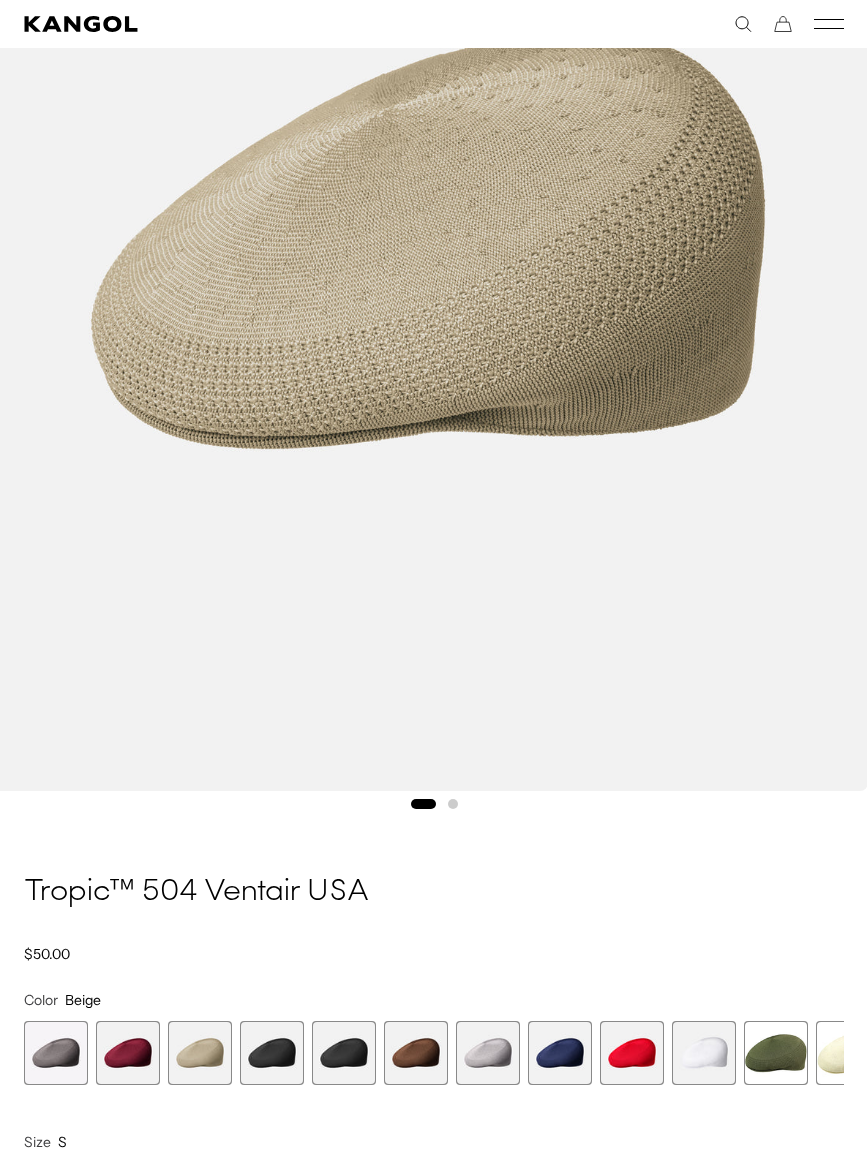 click at bounding box center (272, 1053) 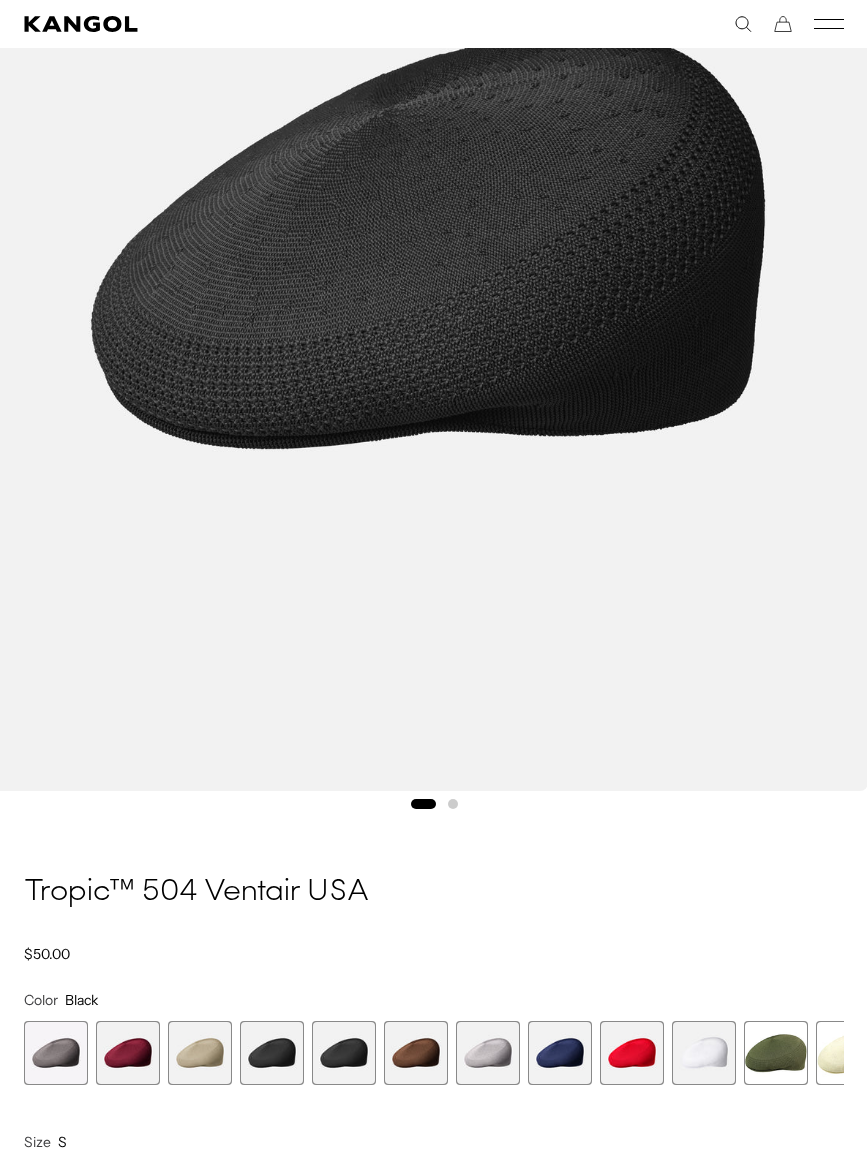 scroll 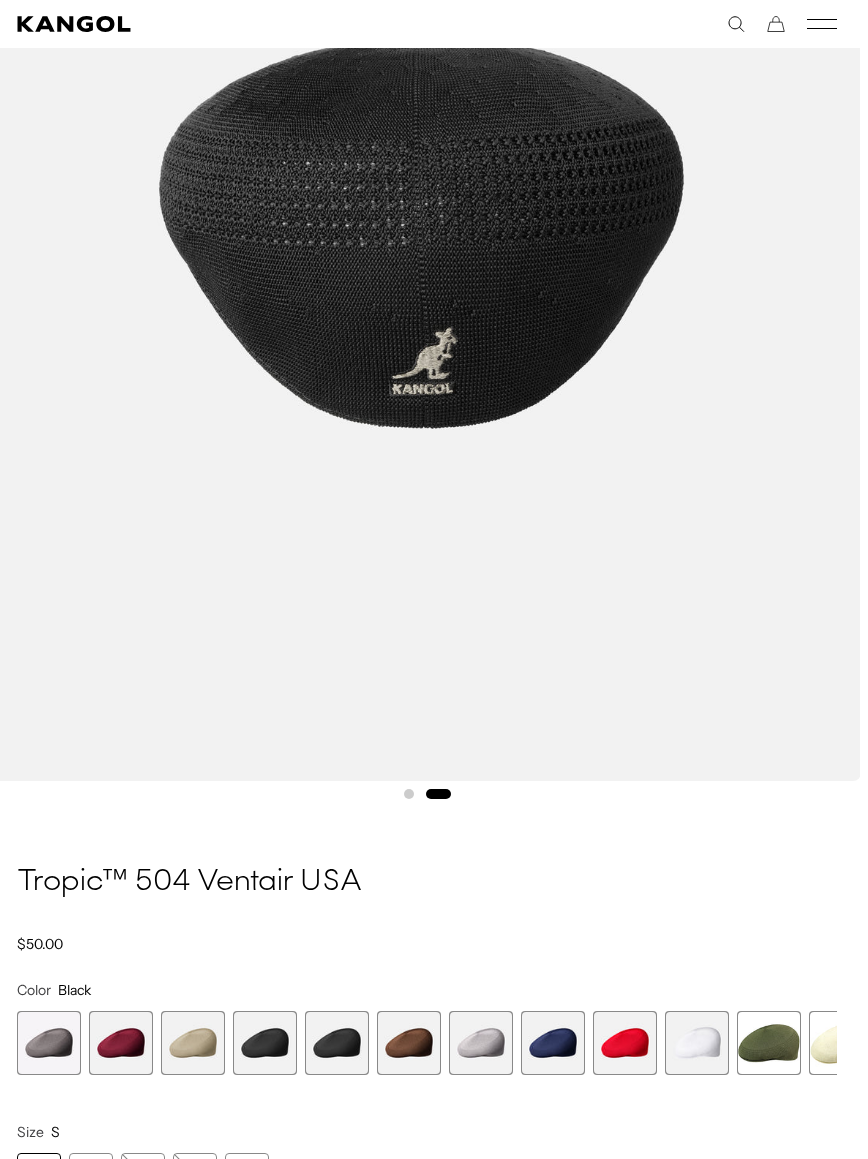click at bounding box center (481, 1043) 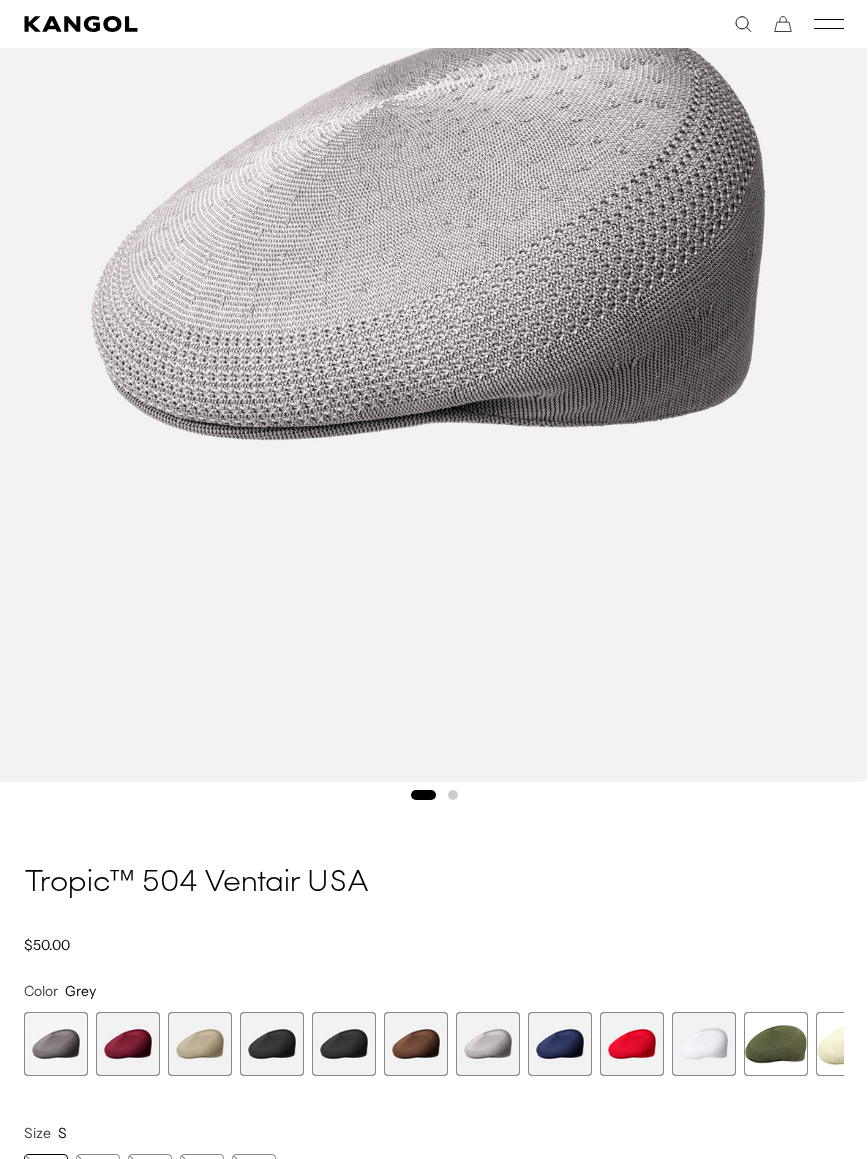 click at bounding box center [56, 1044] 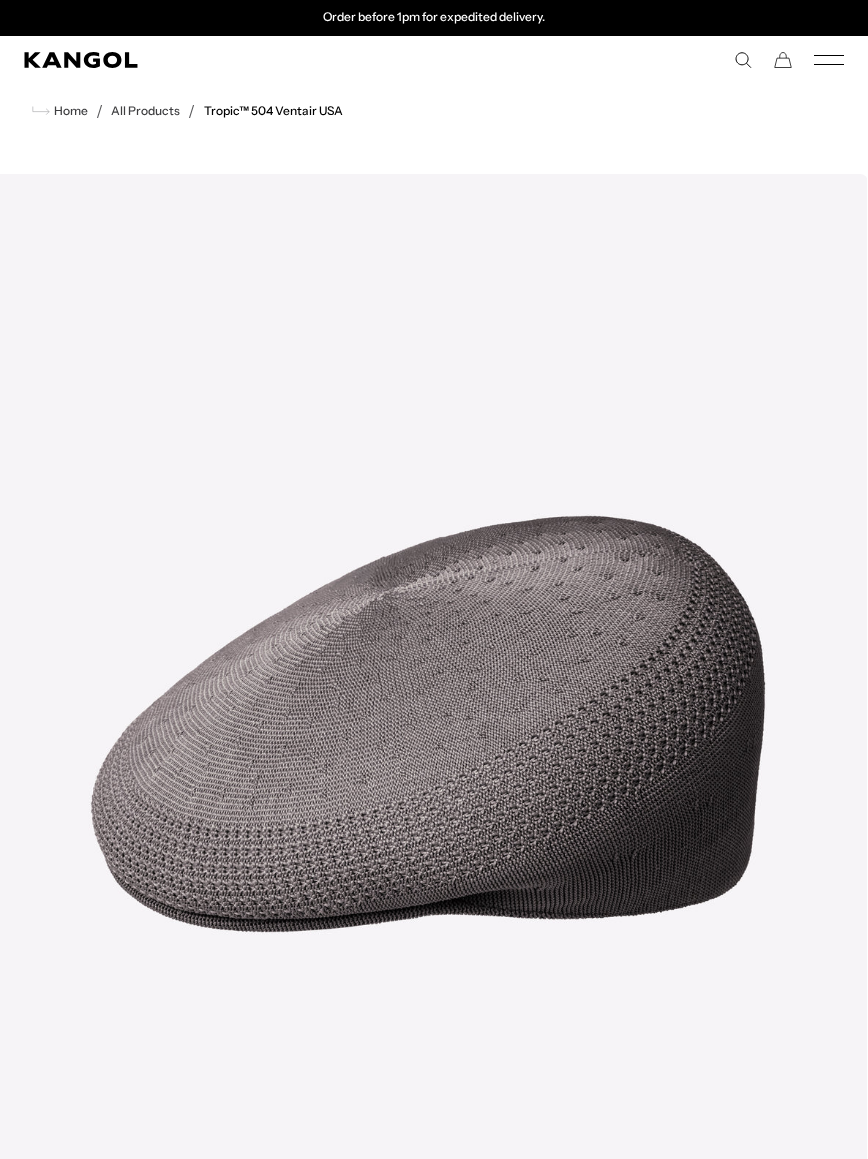 click 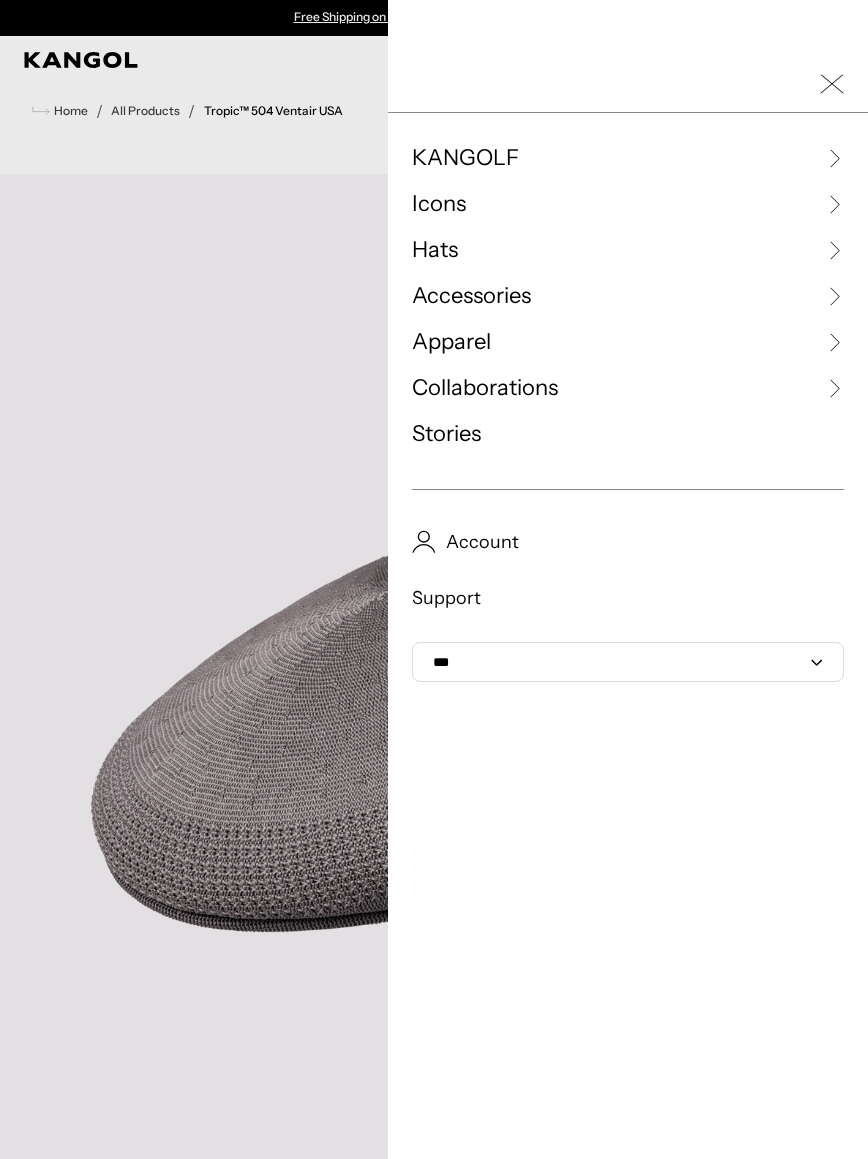 click on "KANGOLF" at bounding box center [628, 158] 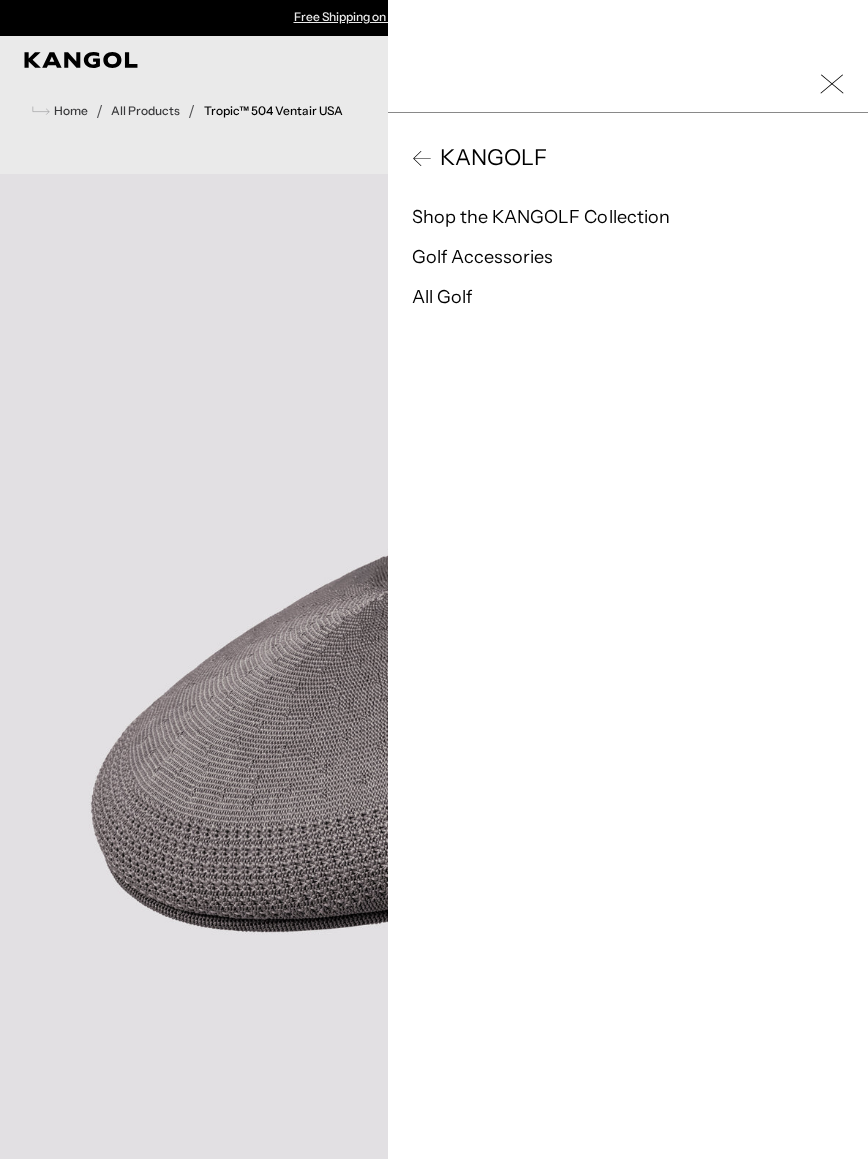 click on "Golf Accessories" at bounding box center [482, 257] 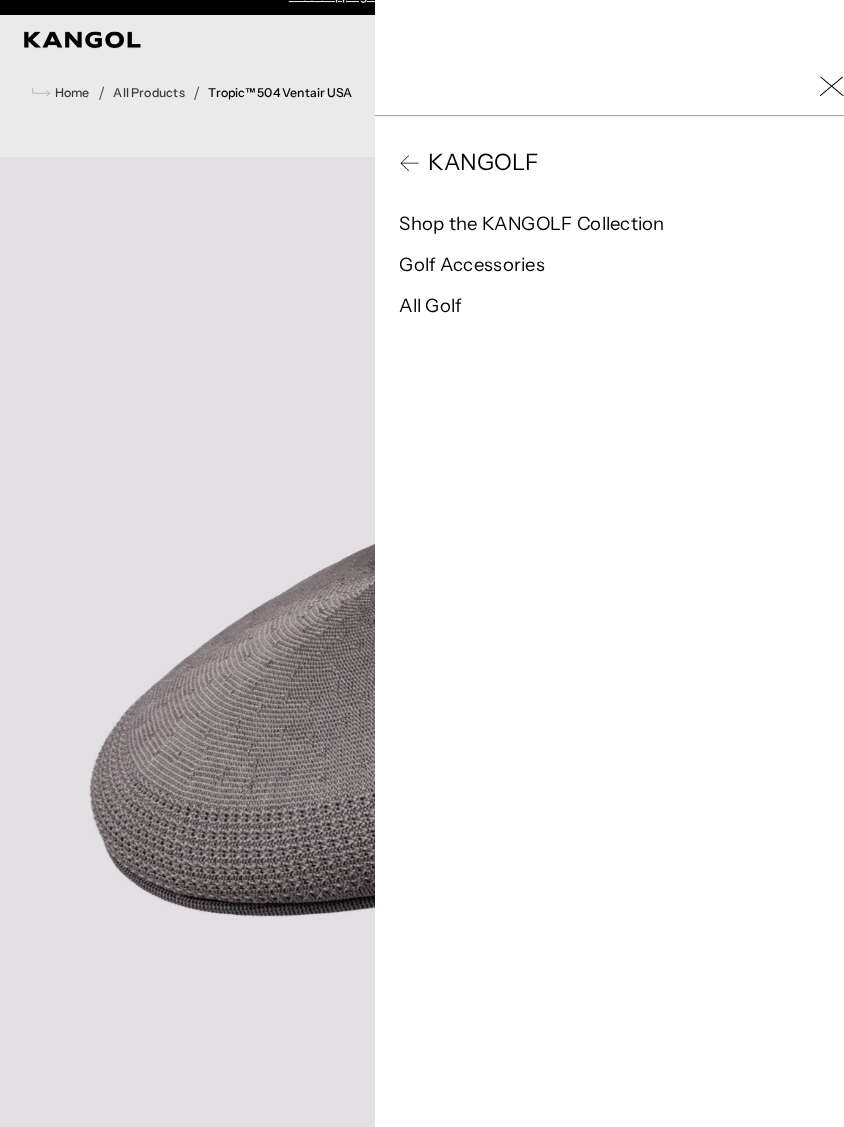 scroll, scrollTop: 24, scrollLeft: 1, axis: both 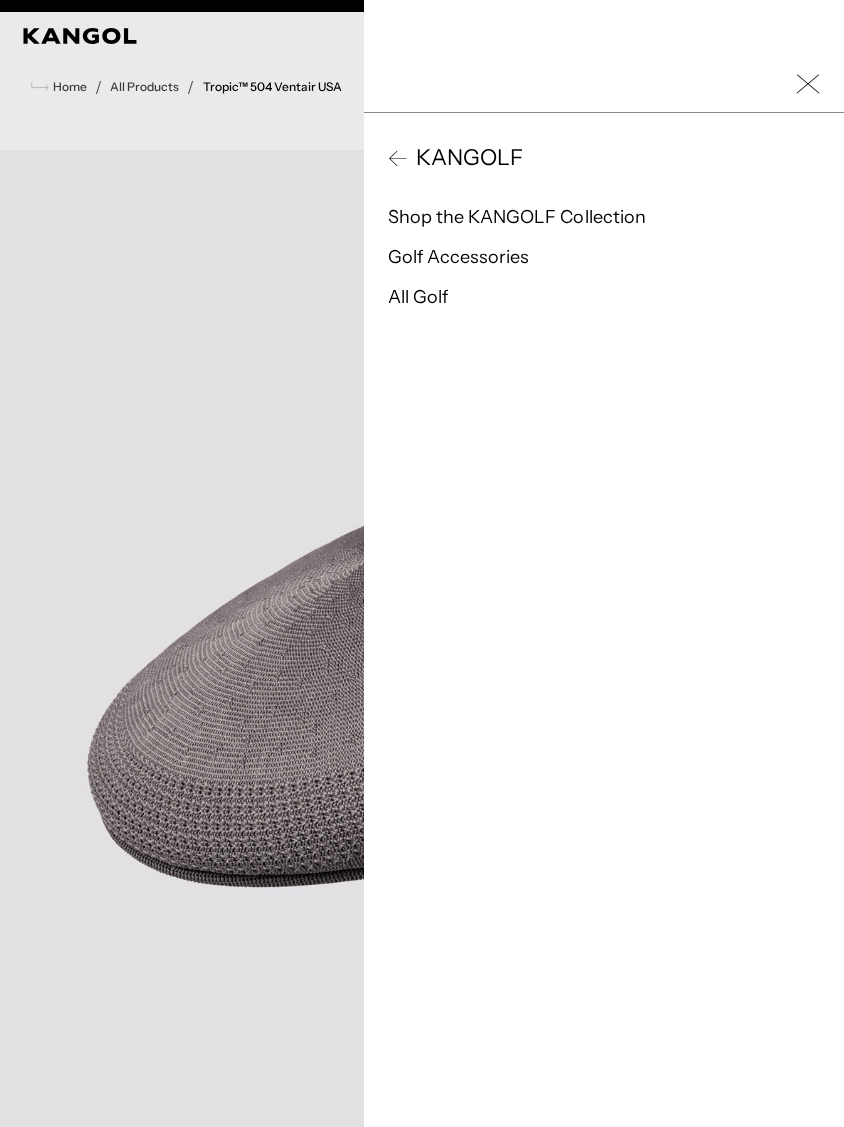 click on "All Golf" at bounding box center (418, 297) 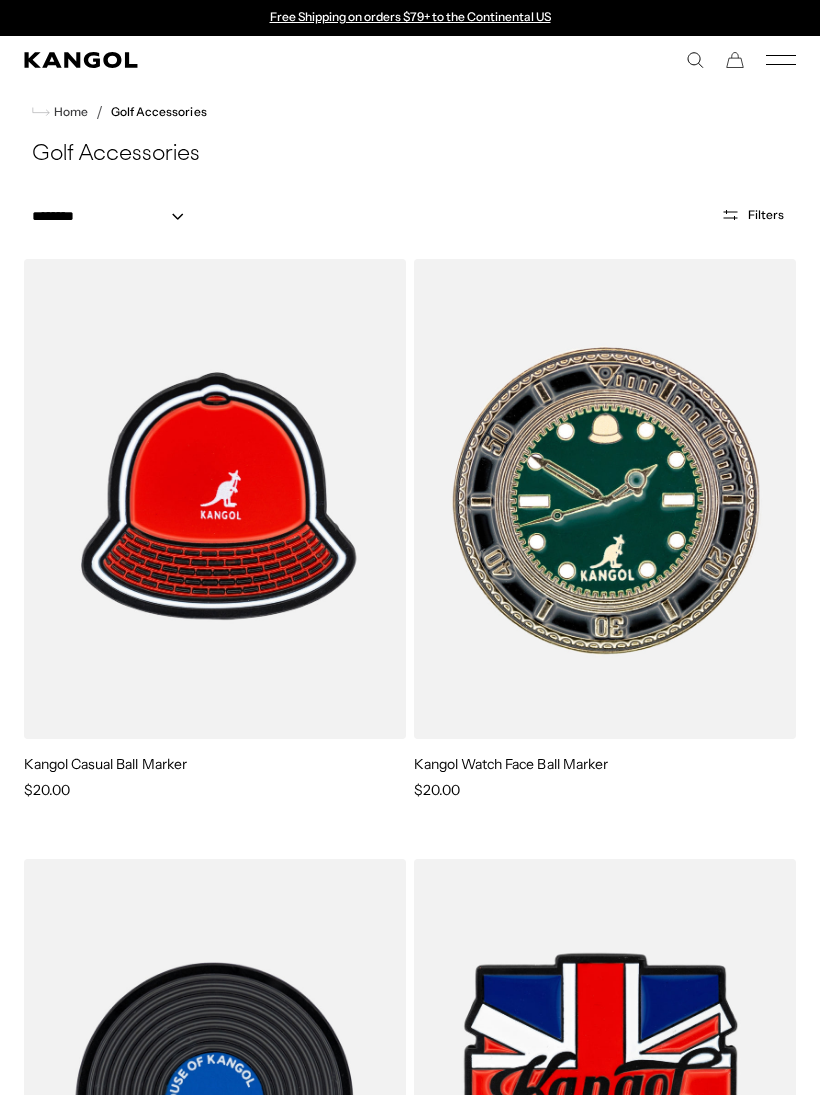 scroll, scrollTop: 0, scrollLeft: 0, axis: both 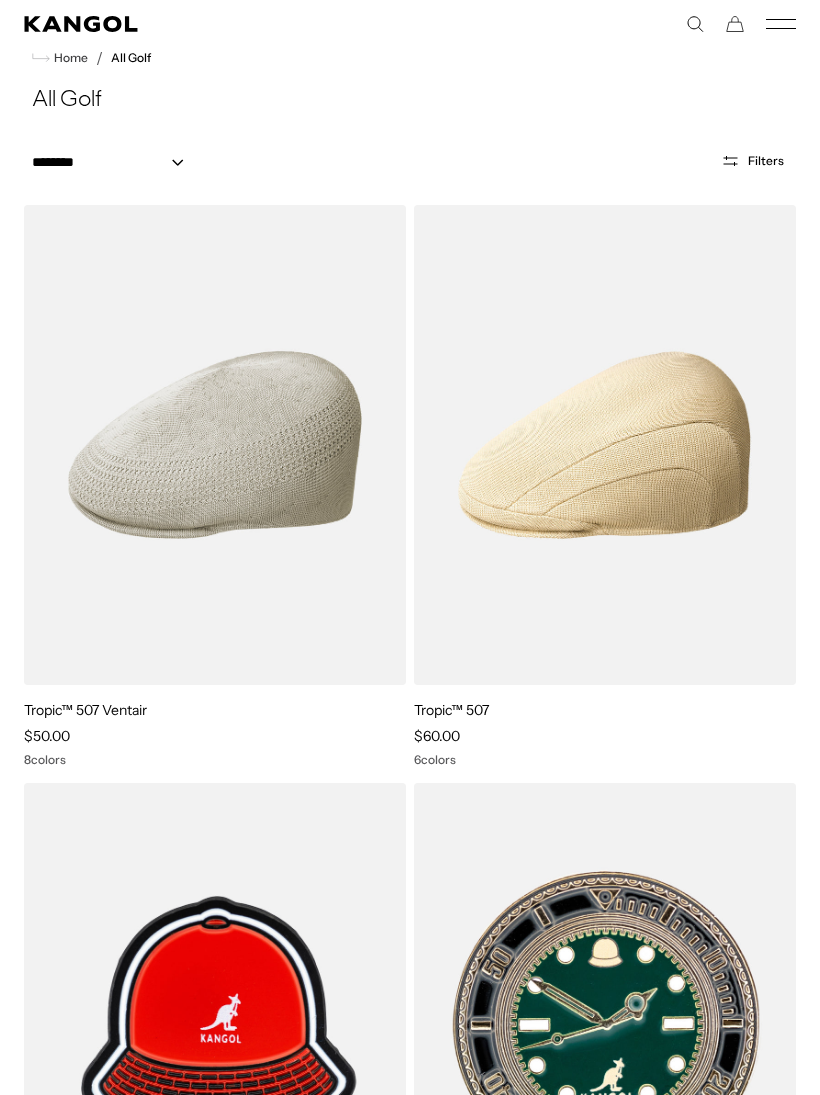 click at bounding box center (0, 0) 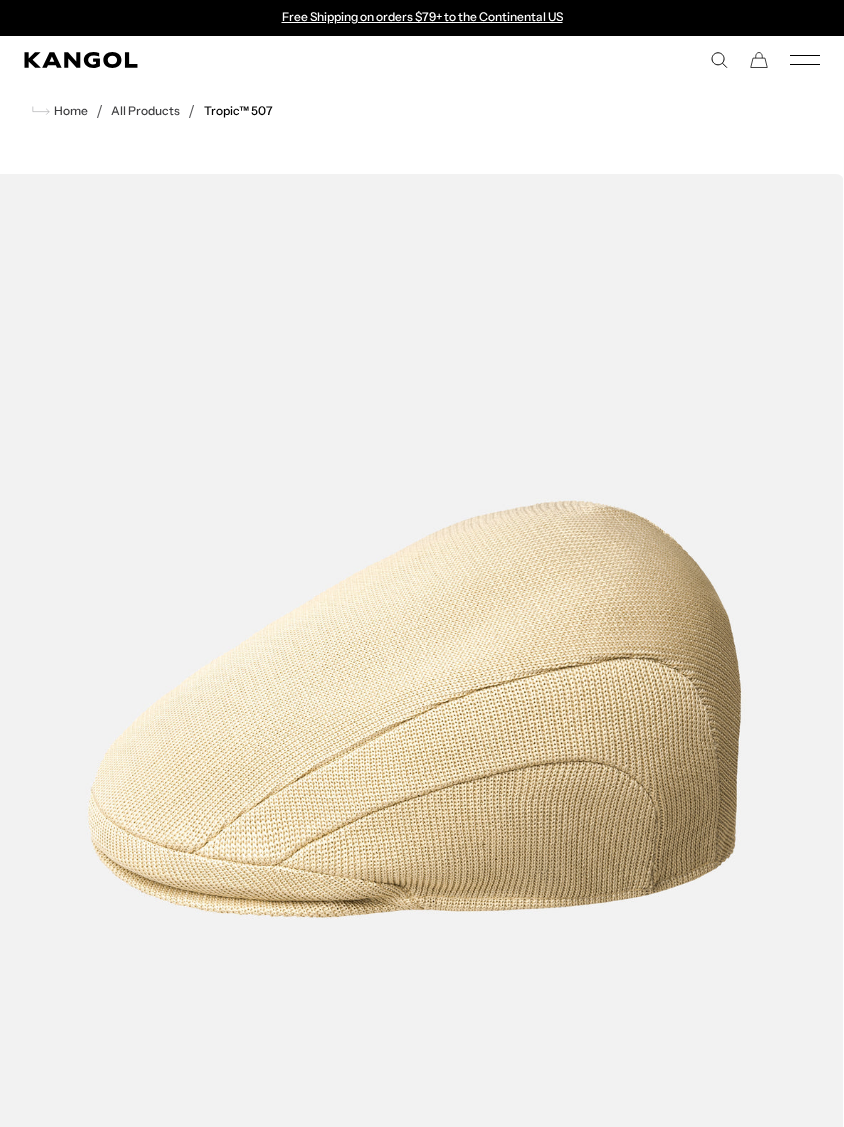 scroll, scrollTop: 3, scrollLeft: 0, axis: vertical 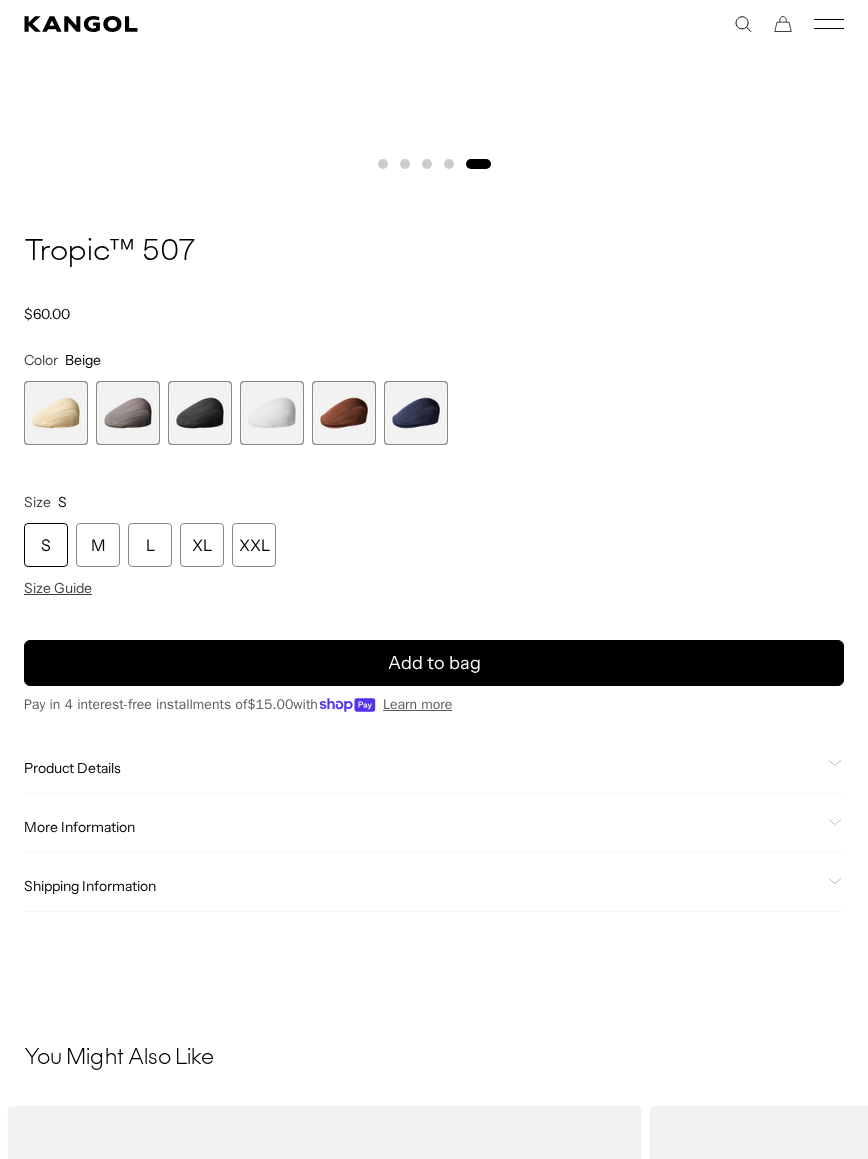 click on "Product Details" 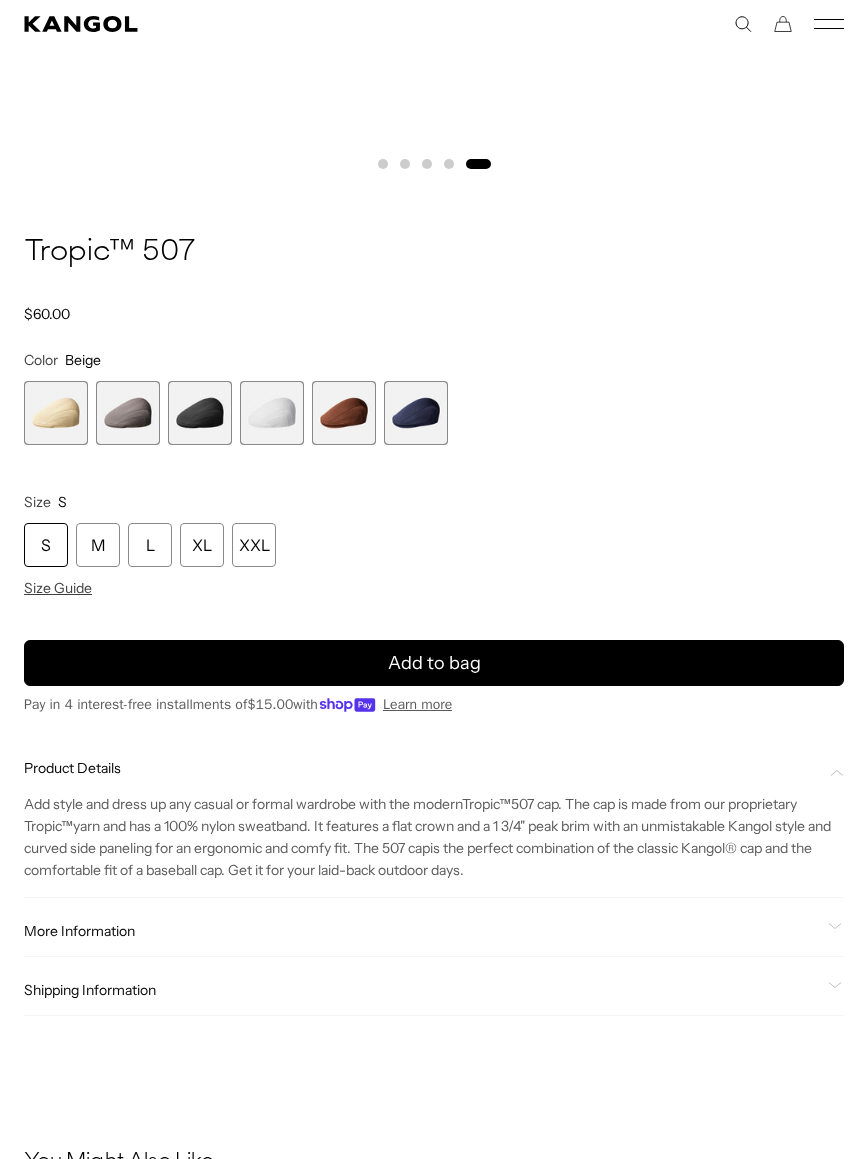 scroll, scrollTop: 0, scrollLeft: 412, axis: horizontal 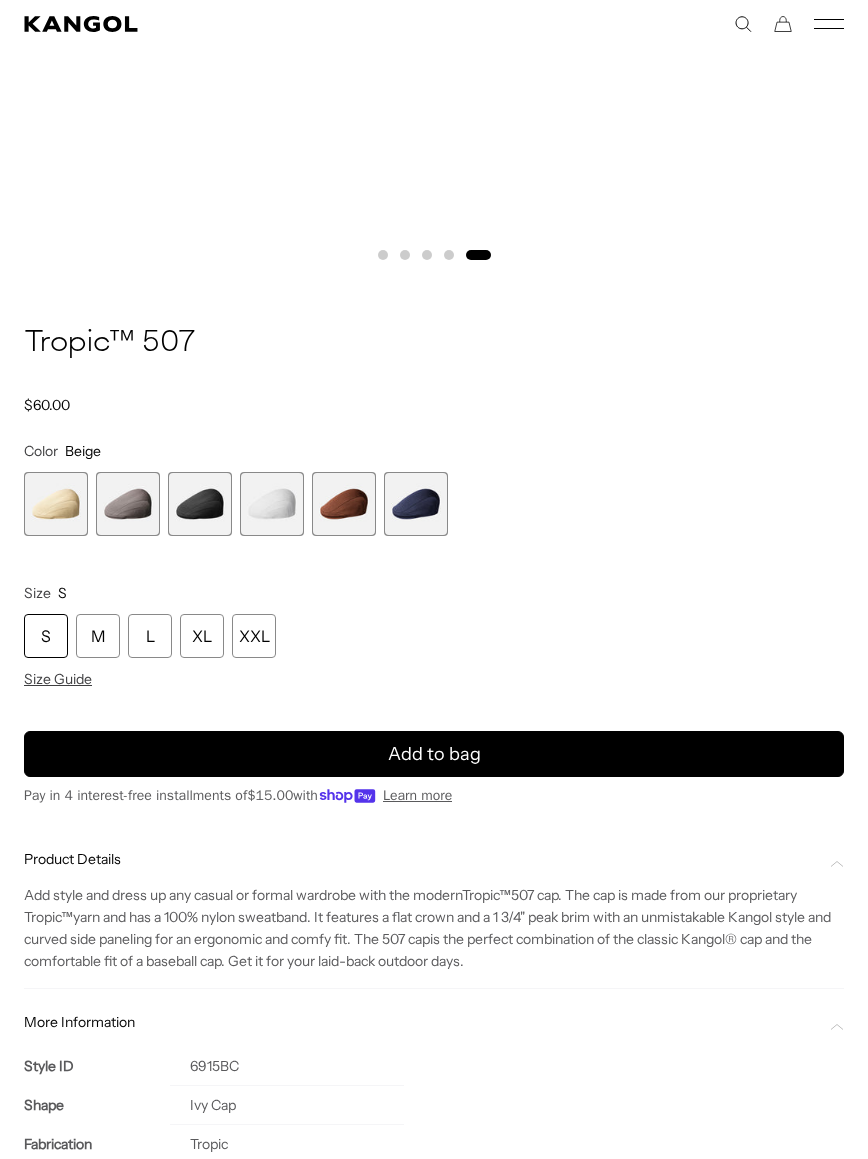 click on "Size Guide" at bounding box center (58, 679) 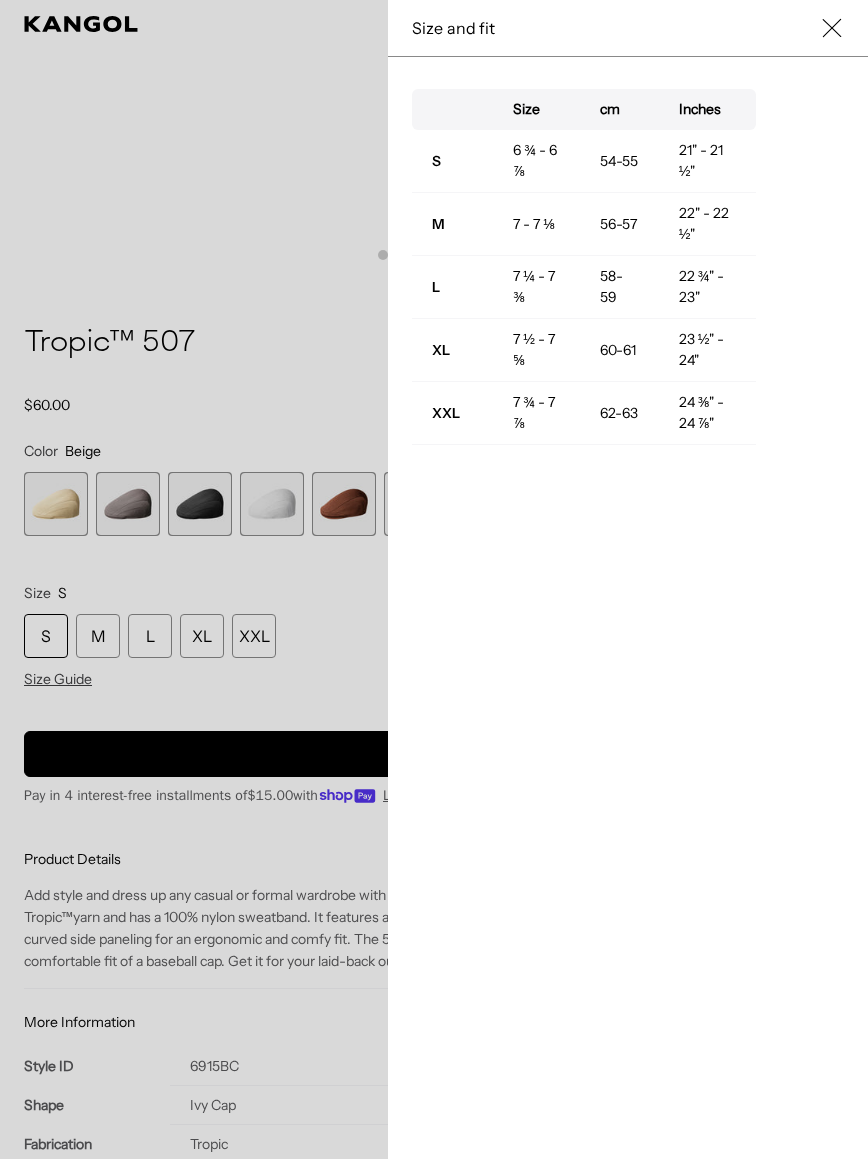 click on "Size and fit
Close" at bounding box center [628, 28] 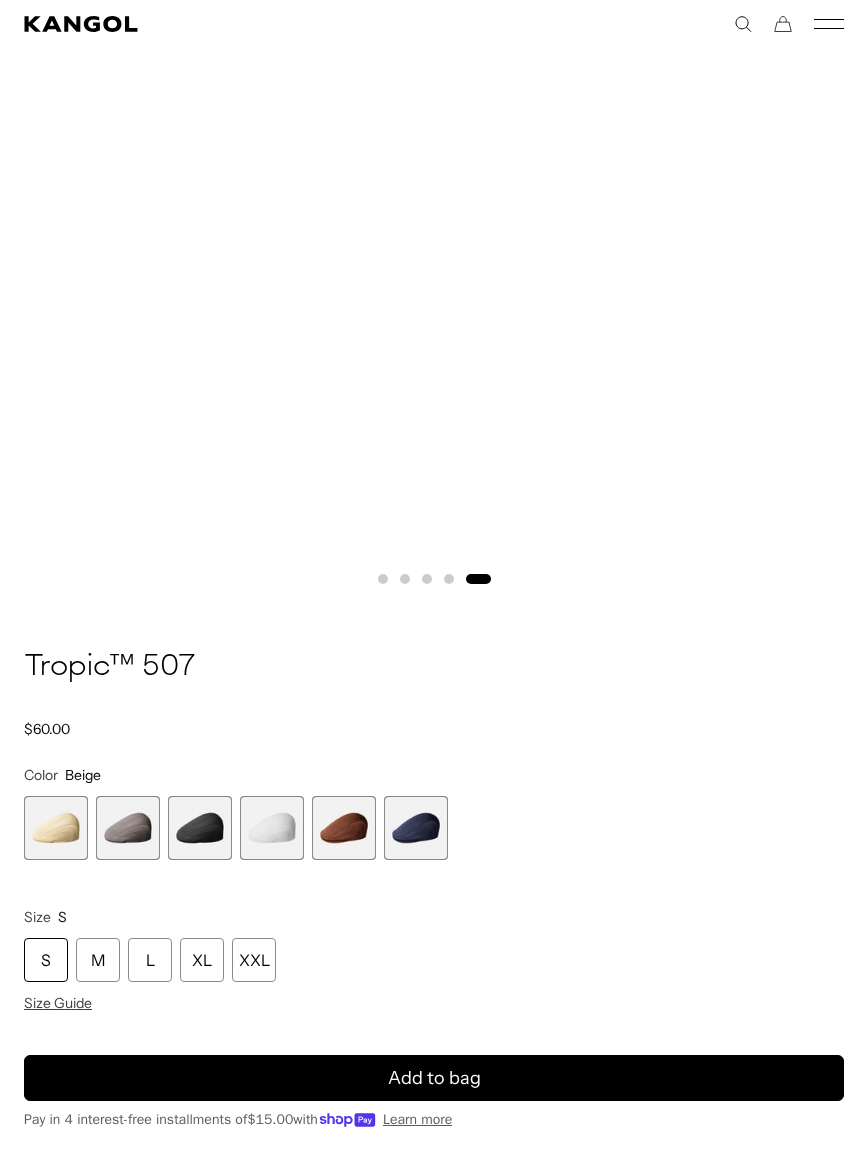 scroll, scrollTop: 627, scrollLeft: 0, axis: vertical 